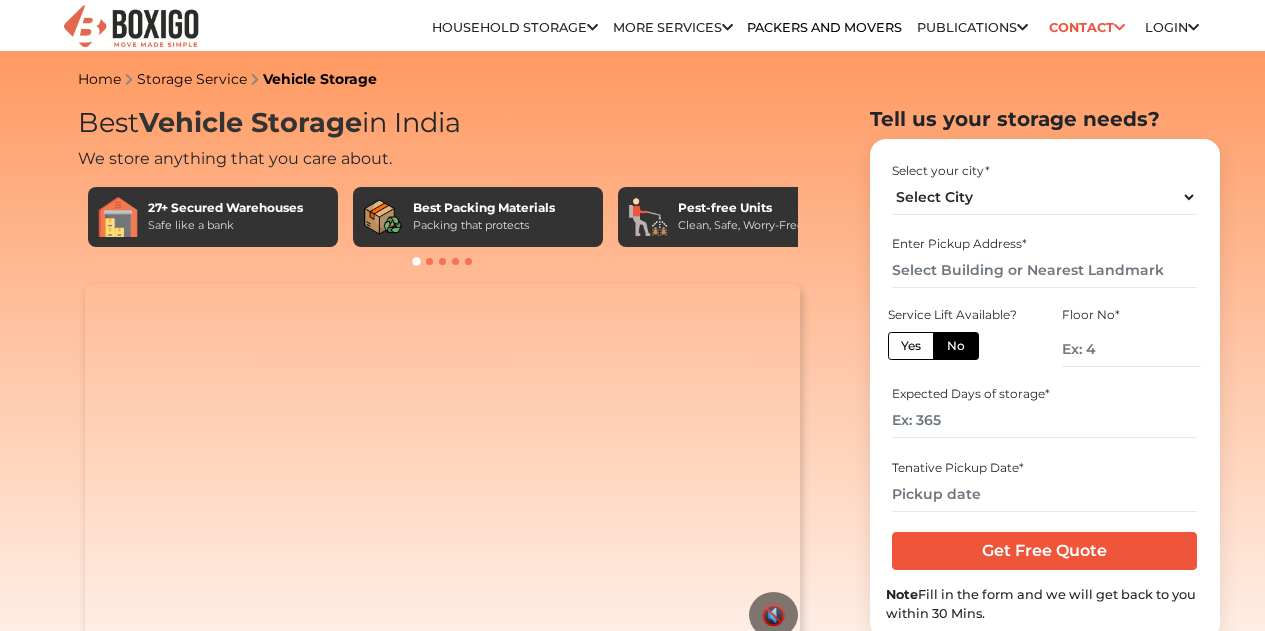 scroll, scrollTop: 0, scrollLeft: 0, axis: both 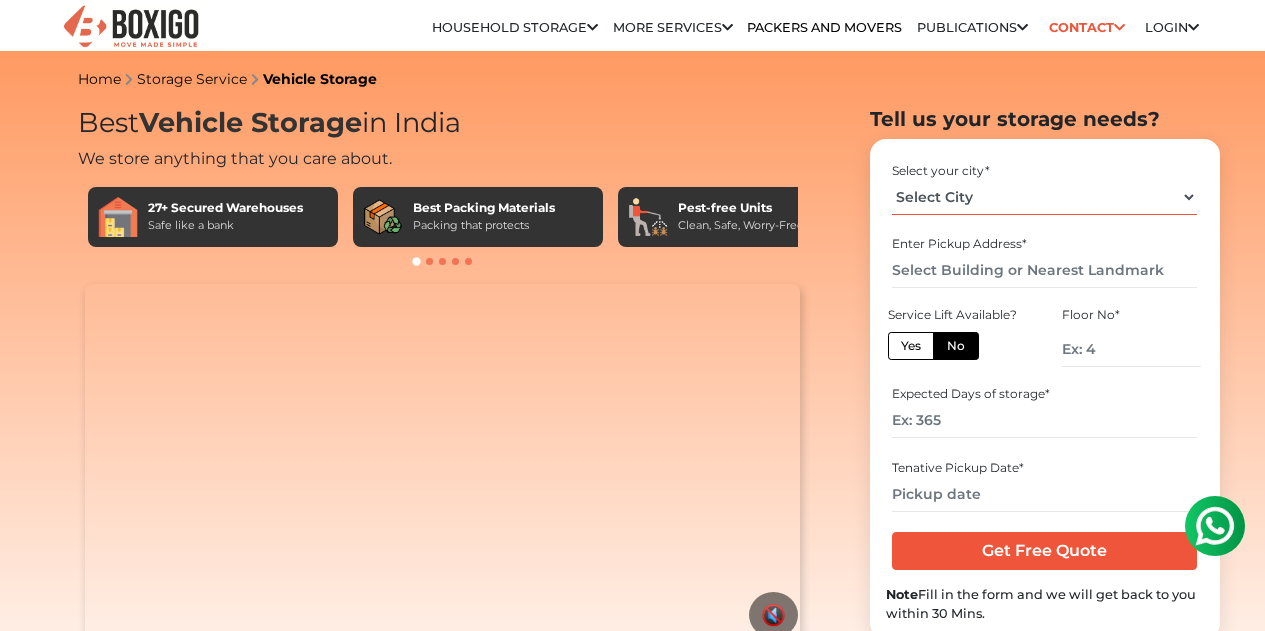 click on "Select City
[CITY]
[CITY]
[CITY]
[CITY]
[CITY]
[CITY]
[CITY]
[CITY] [CITY] [CITY] [CITY] [CITY] [CITY] [CITY]" at bounding box center [1044, 197] 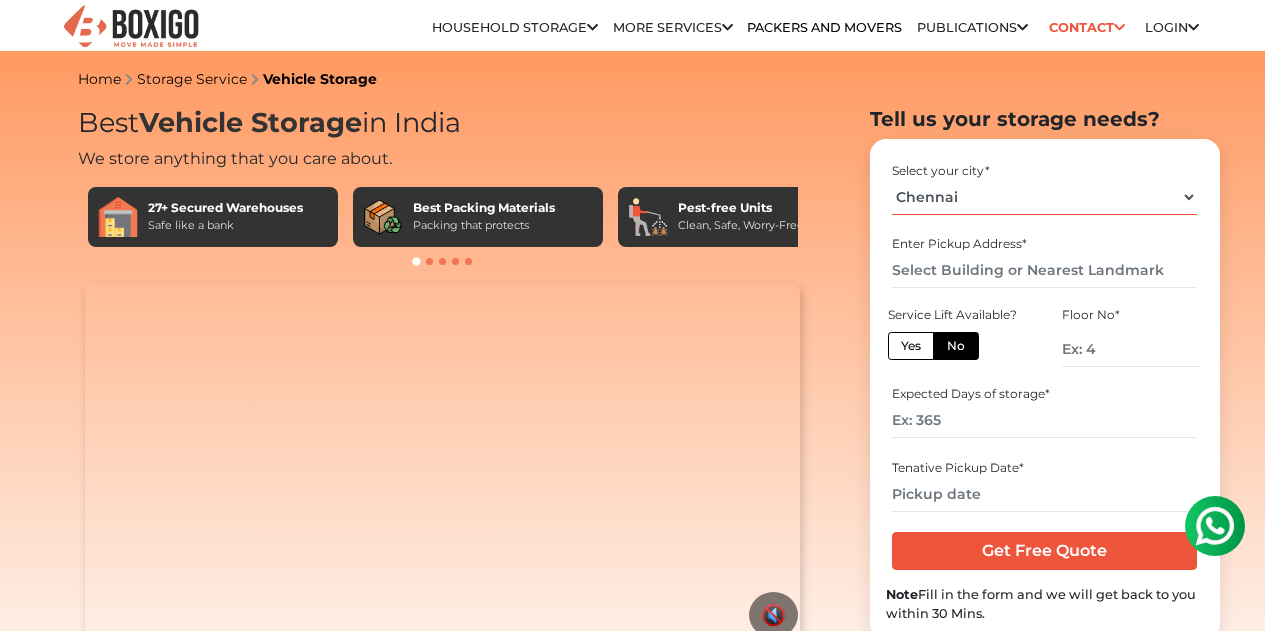 click on "Select City
[CITY]
[CITY]
[CITY]
[CITY]
[CITY]
[CITY]
[CITY]
[CITY] [CITY] [CITY] [CITY] [CITY] [CITY] [CITY]" at bounding box center [1044, 197] 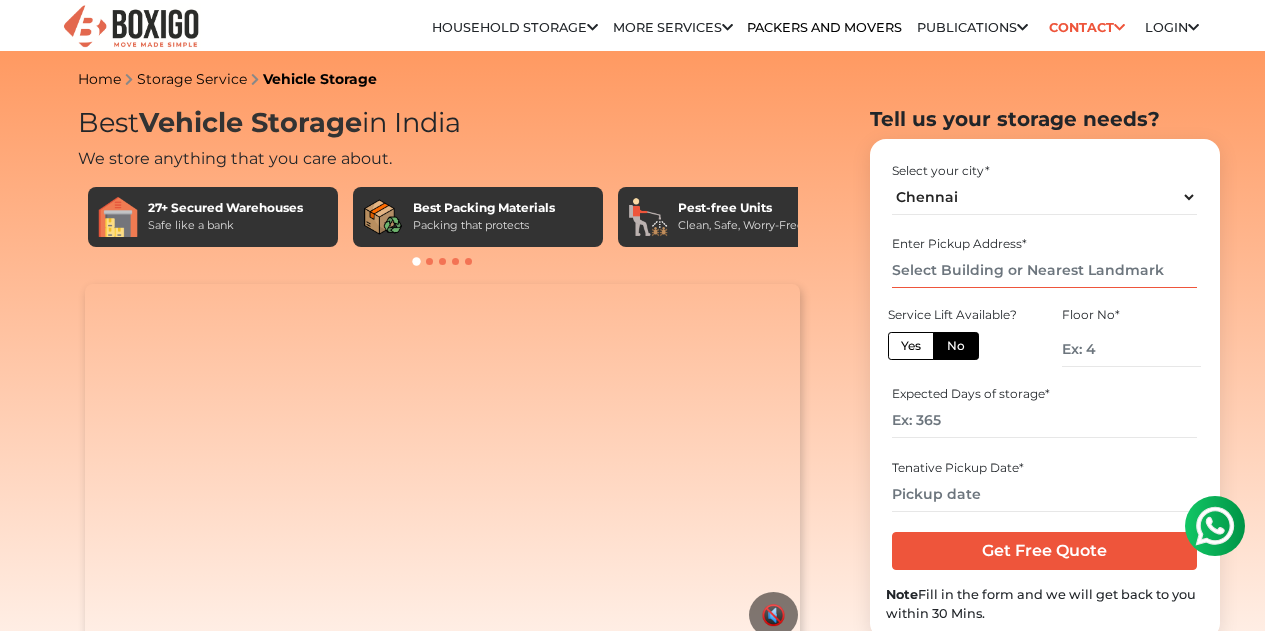 click at bounding box center [1044, 270] 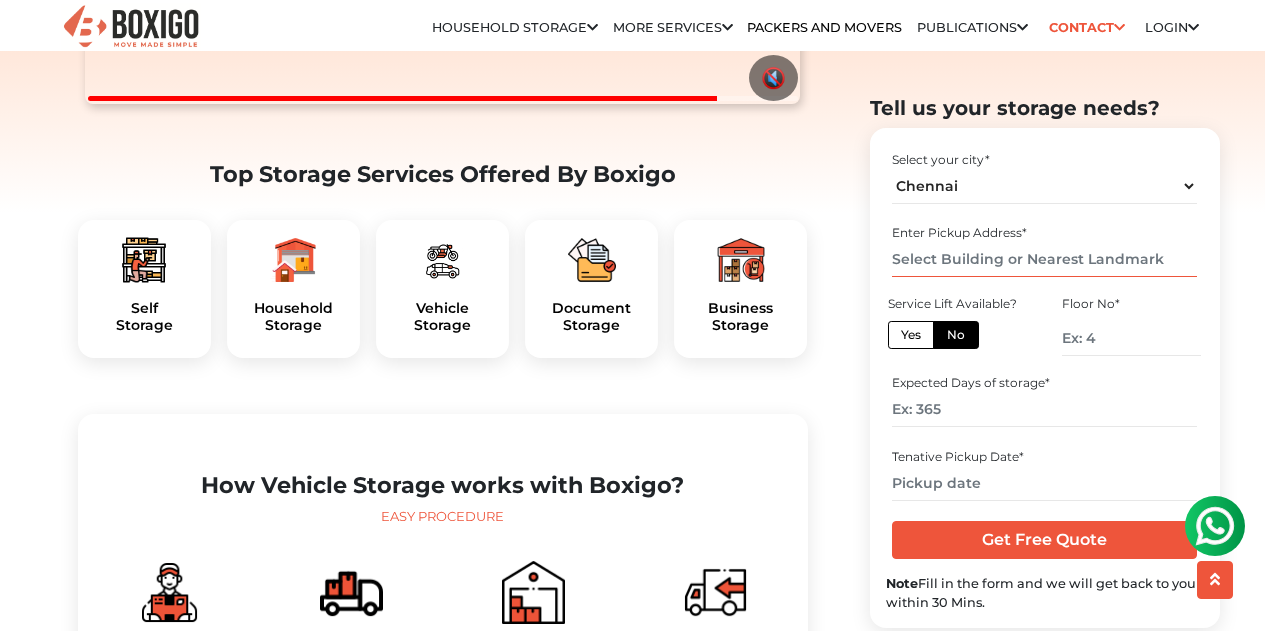 scroll, scrollTop: 541, scrollLeft: 0, axis: vertical 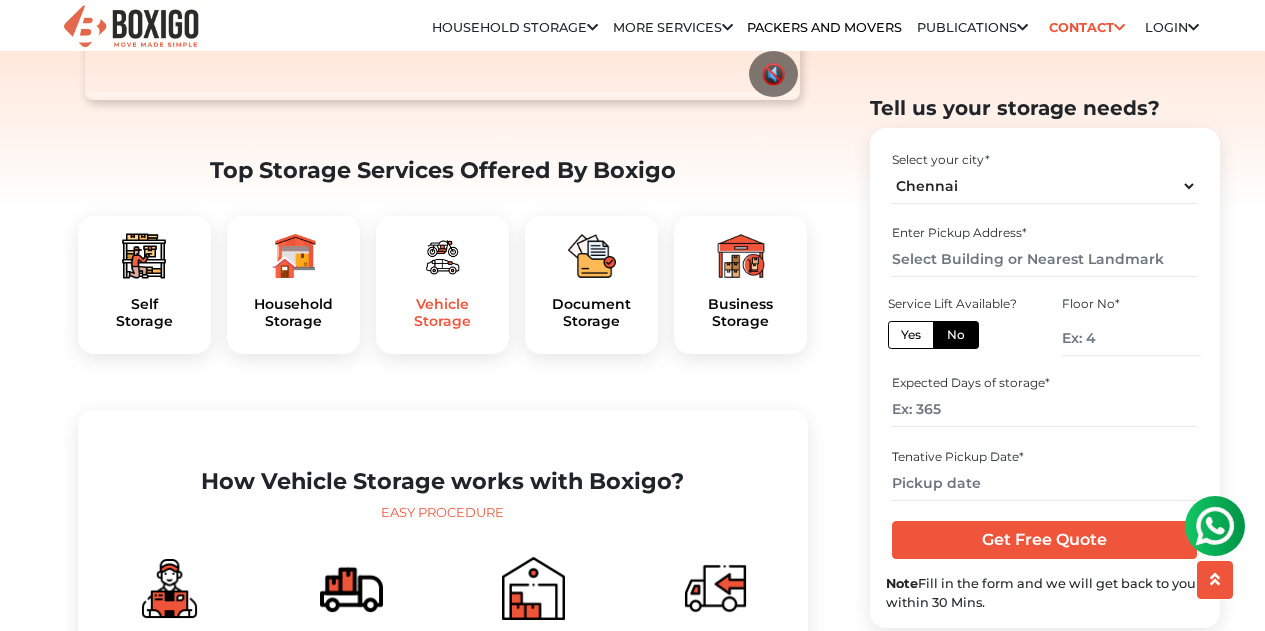 click on "Vehicle  Storage" at bounding box center (442, 313) 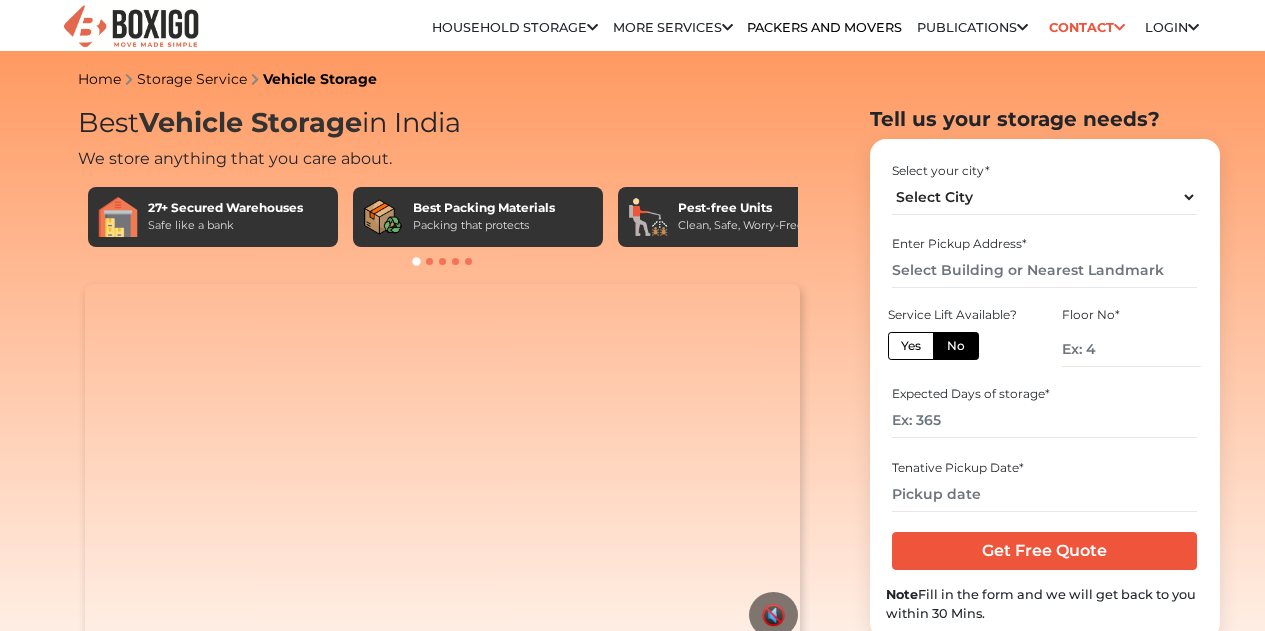 scroll, scrollTop: 0, scrollLeft: 0, axis: both 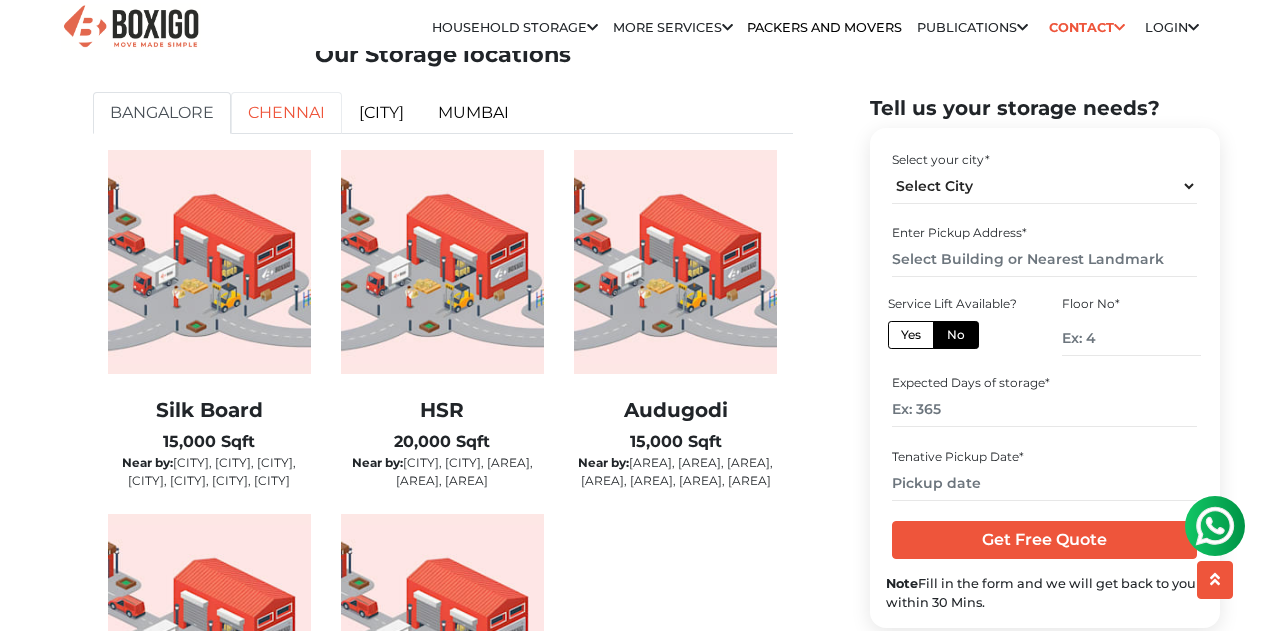 click on "Chennai" at bounding box center [286, 113] 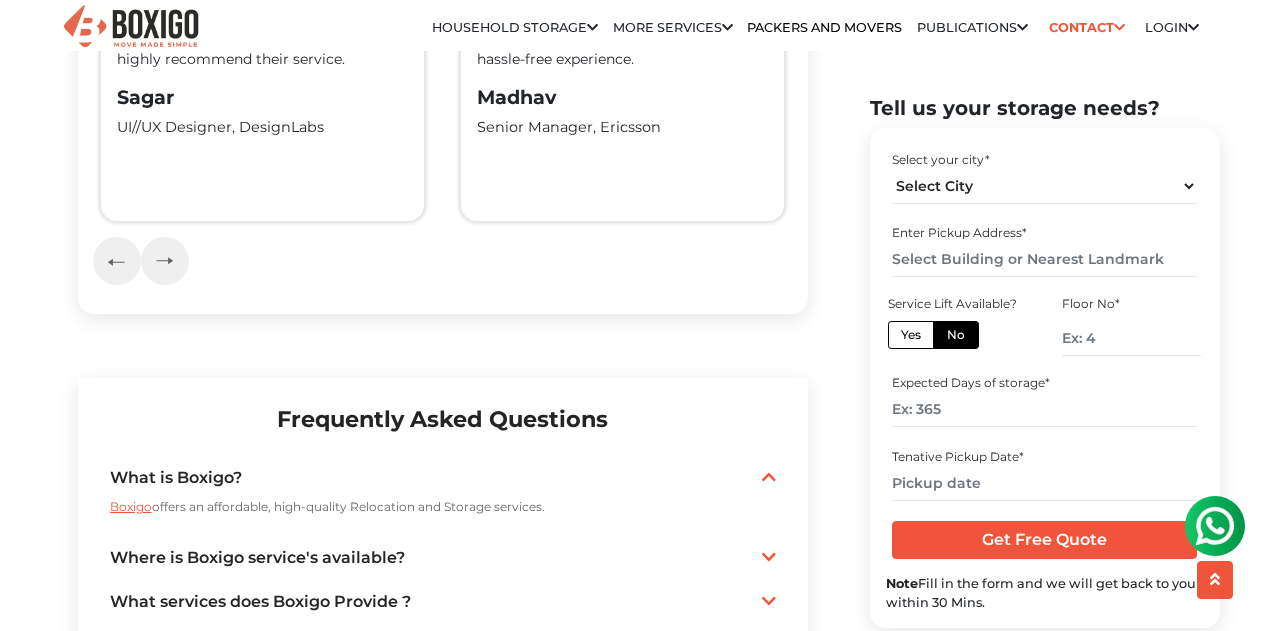 scroll, scrollTop: 3921, scrollLeft: 0, axis: vertical 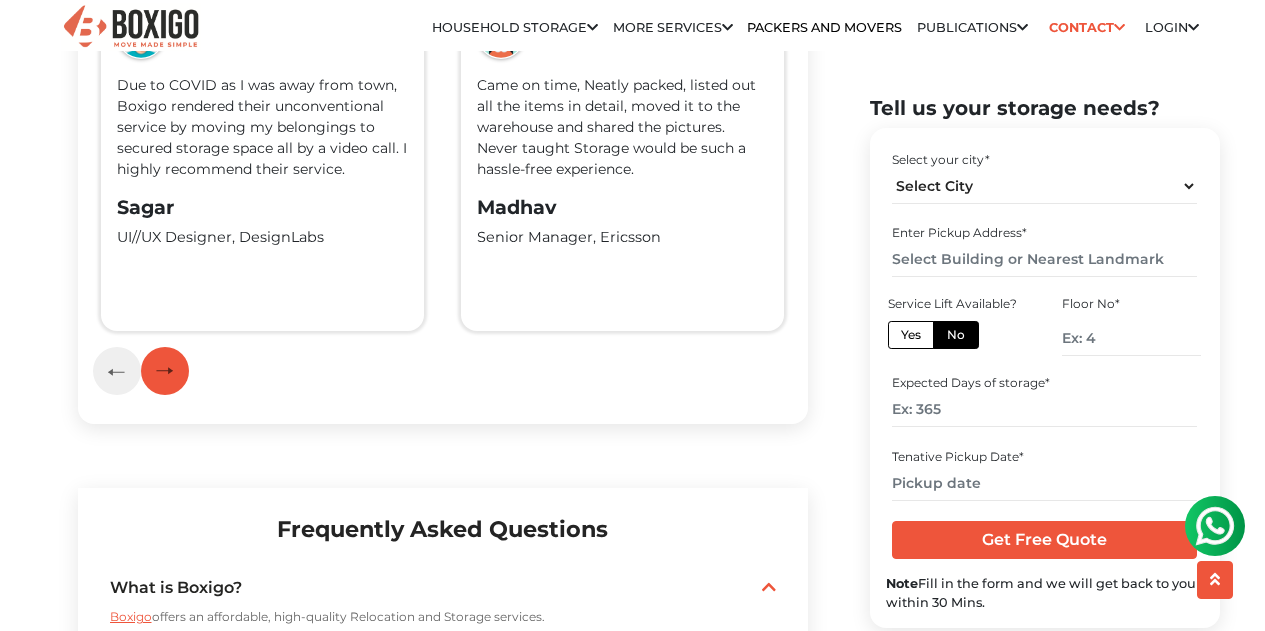 click at bounding box center [165, 371] 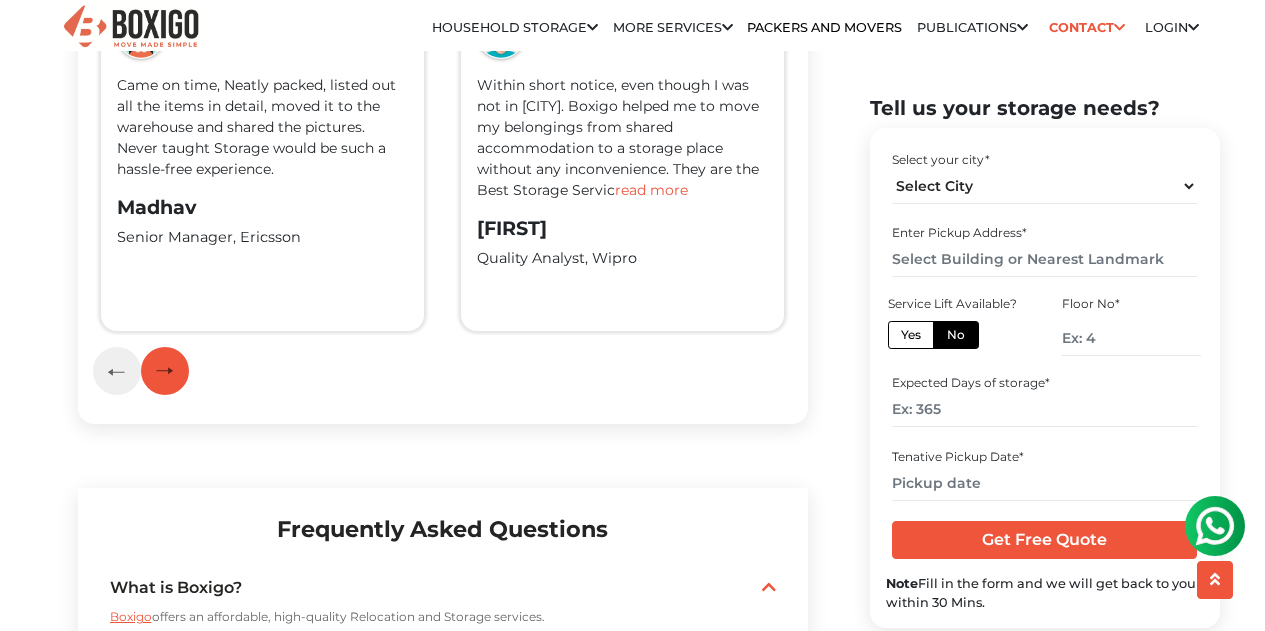 click at bounding box center [165, 371] 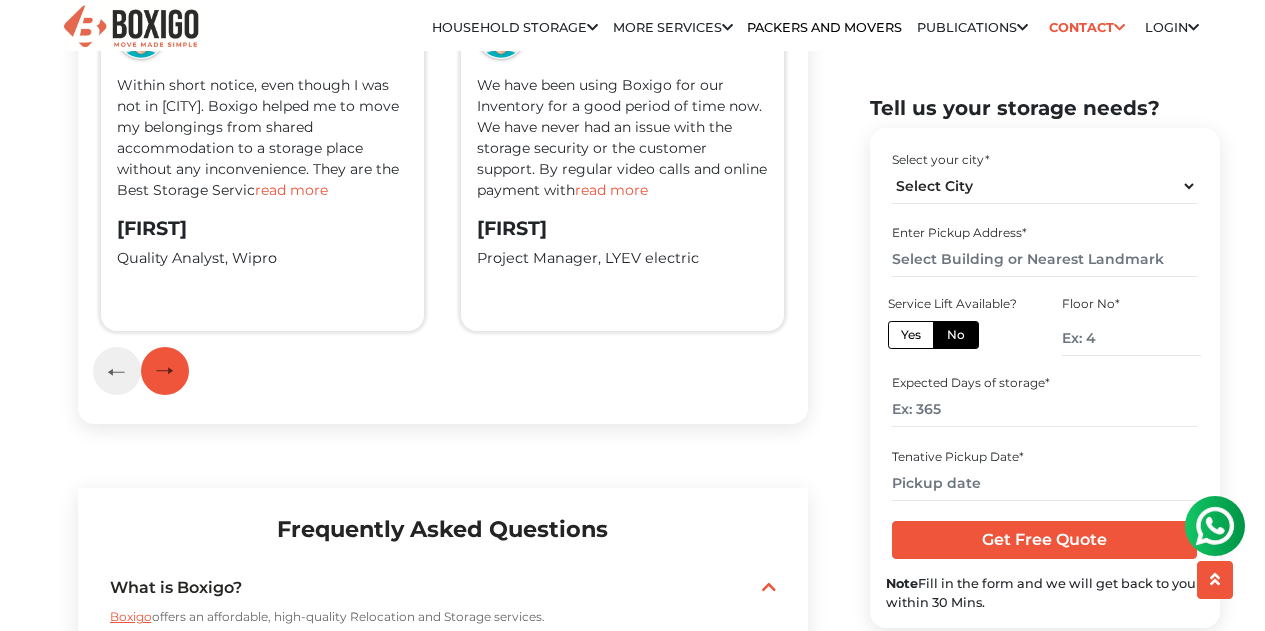 click at bounding box center [165, 371] 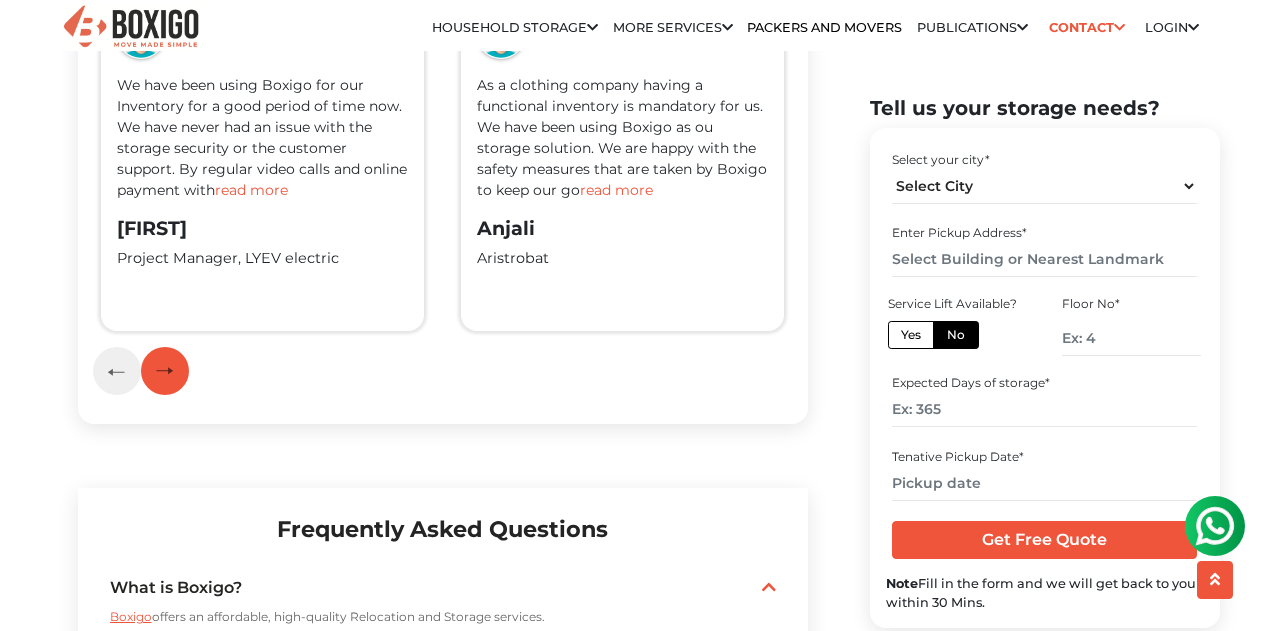 click at bounding box center (165, 371) 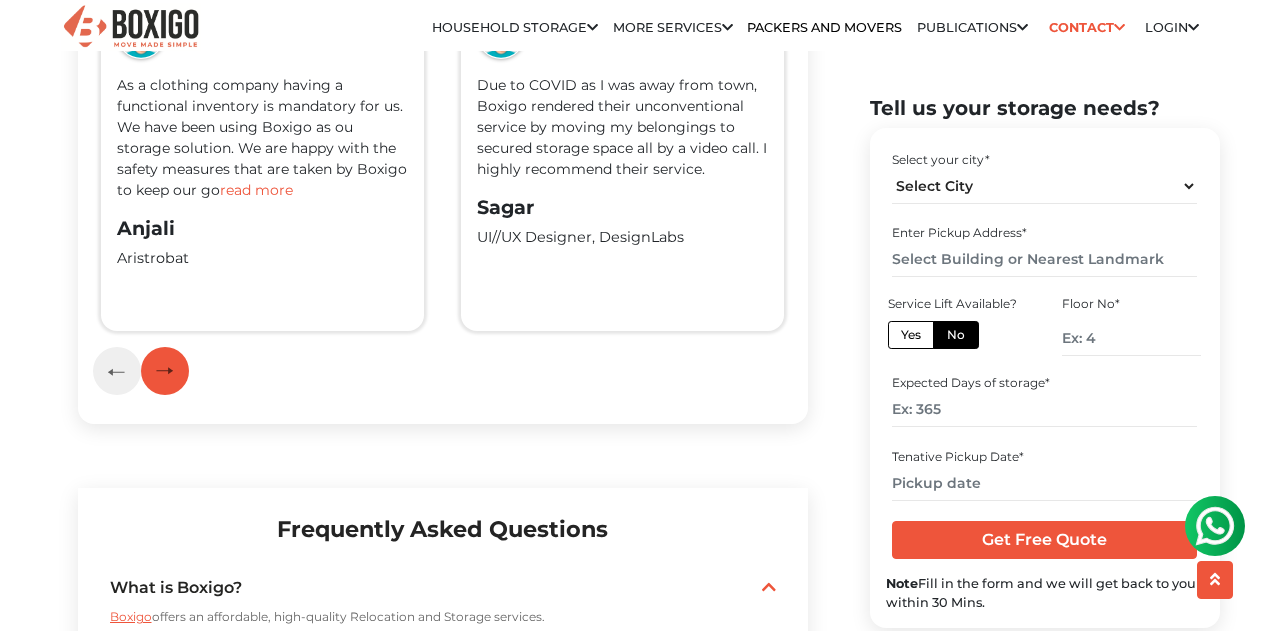 click at bounding box center (165, 371) 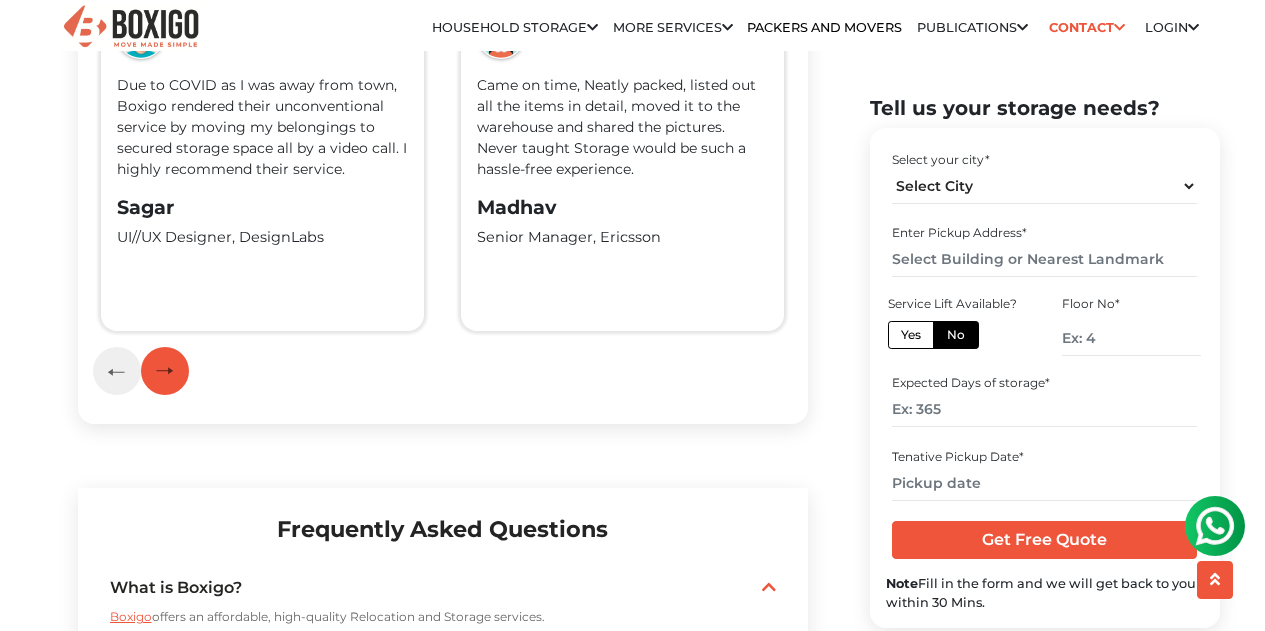 click at bounding box center (165, 371) 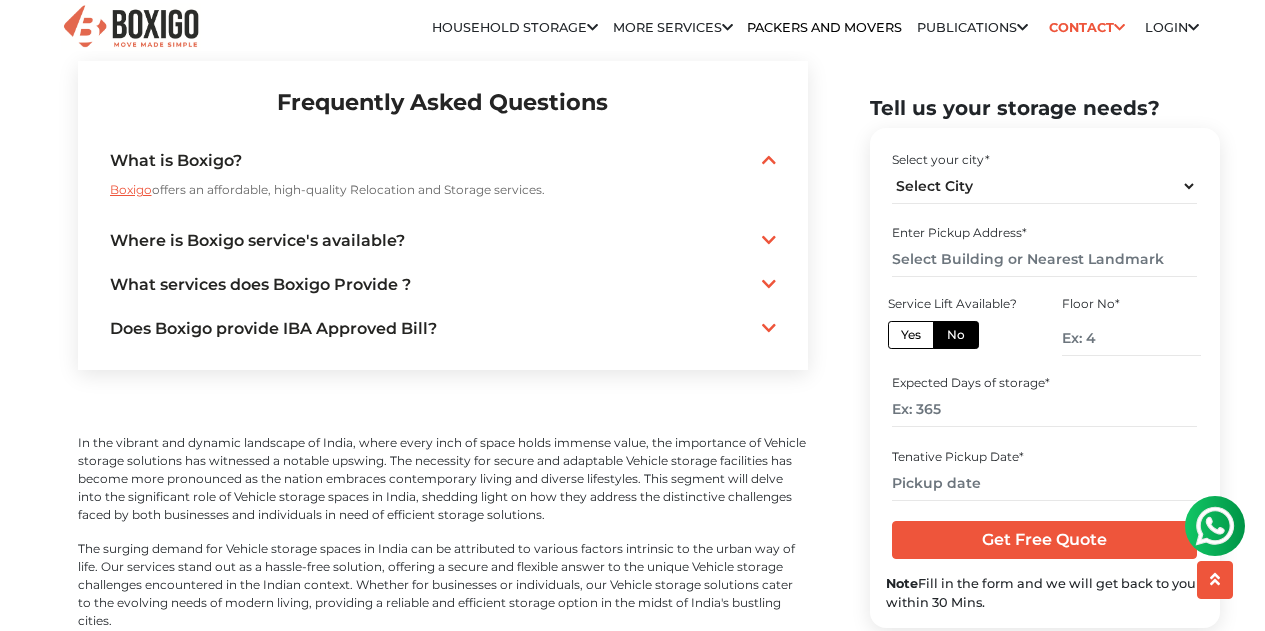 scroll, scrollTop: 4349, scrollLeft: 0, axis: vertical 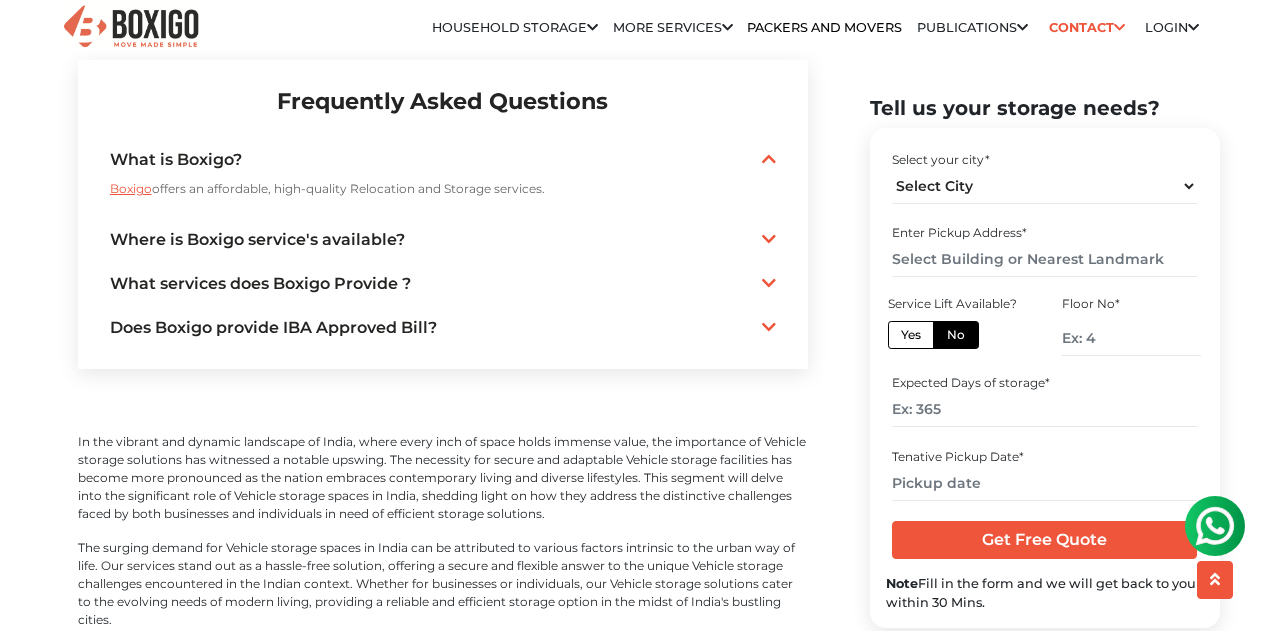click on "Where is Boxigo service's available?" at bounding box center [443, 240] 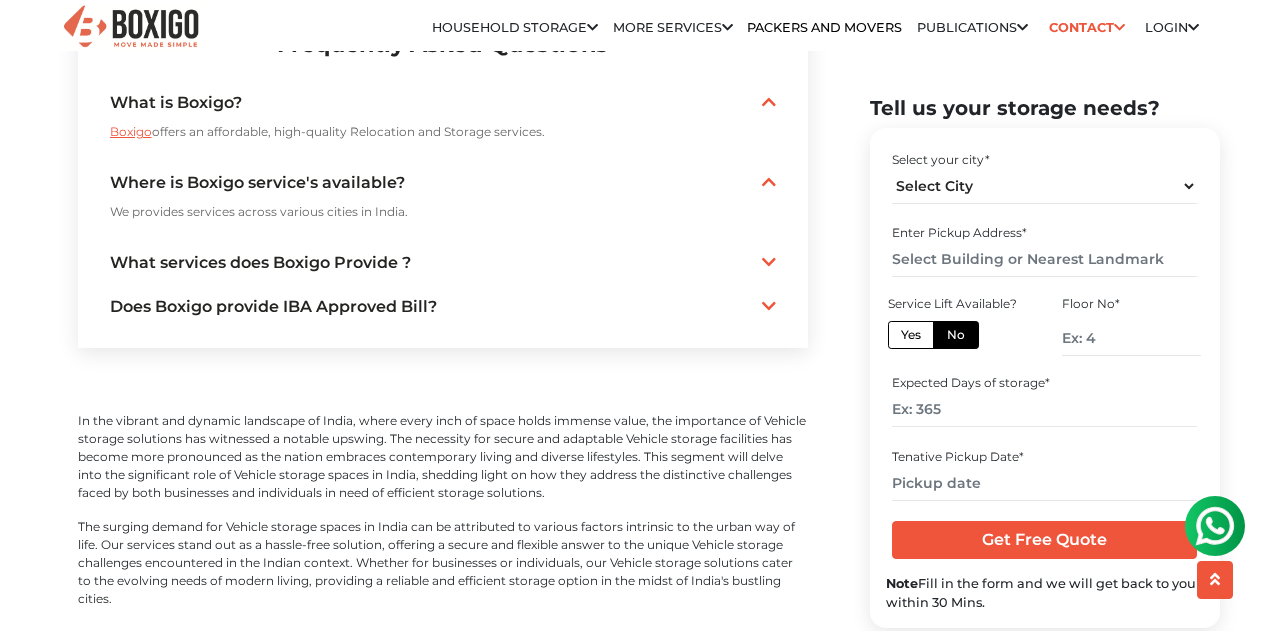 scroll, scrollTop: 4407, scrollLeft: 0, axis: vertical 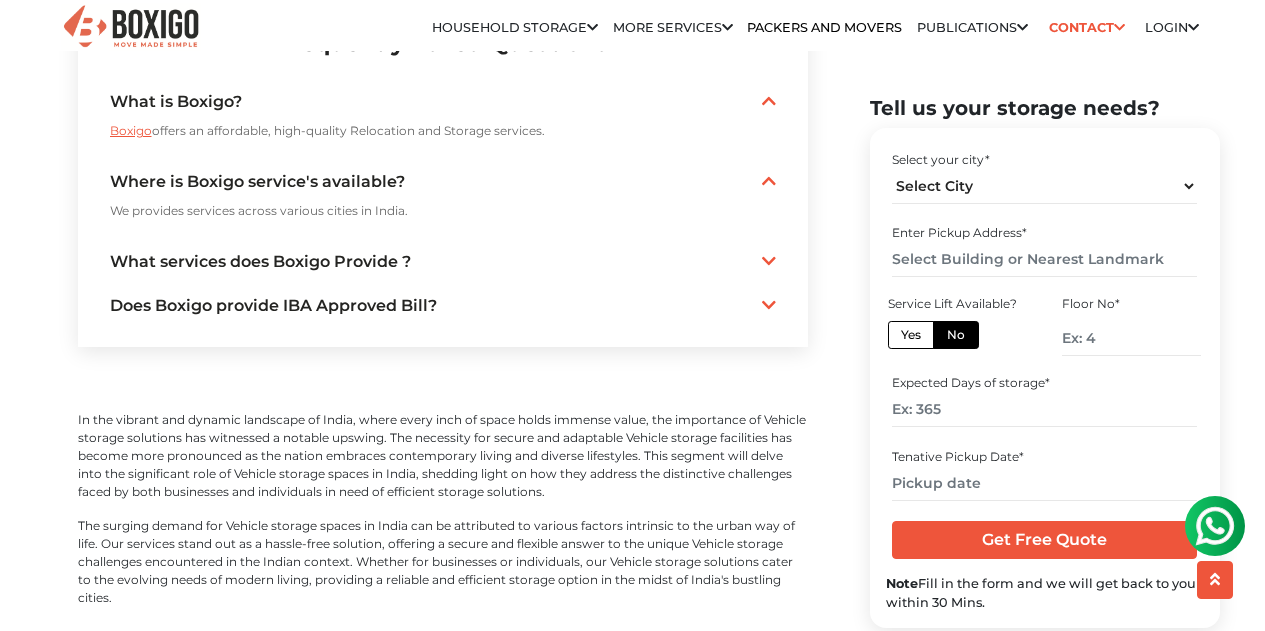click on "What services does Boxigo Provide ?" at bounding box center (443, 262) 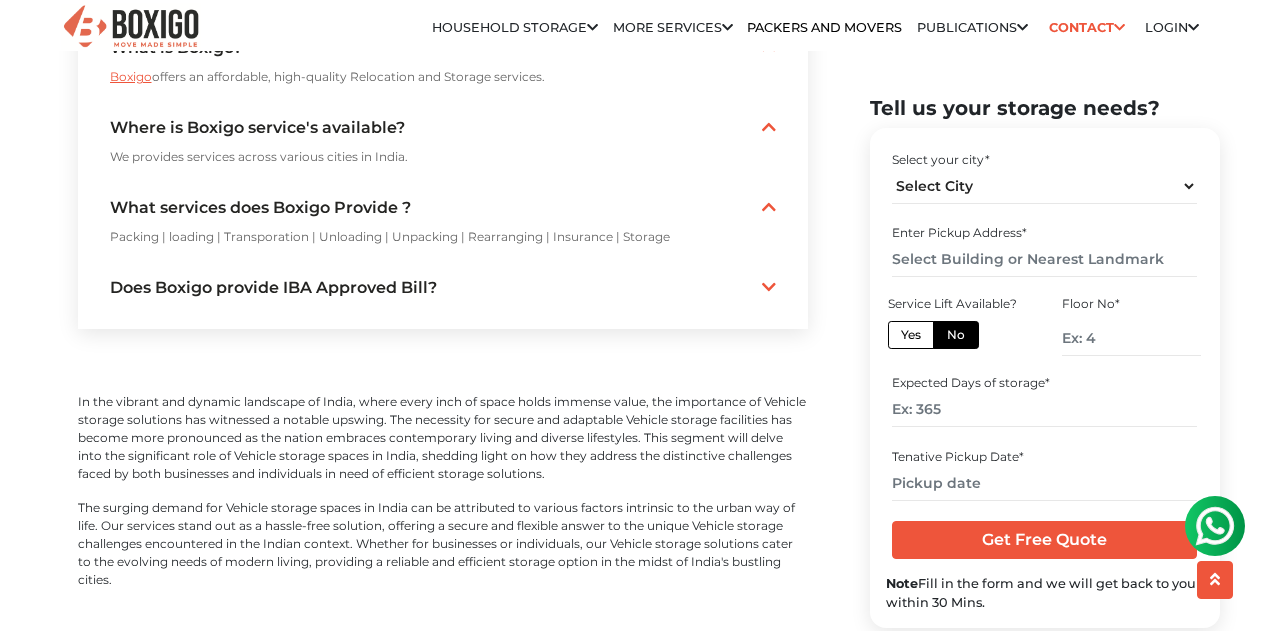 scroll, scrollTop: 4462, scrollLeft: 0, axis: vertical 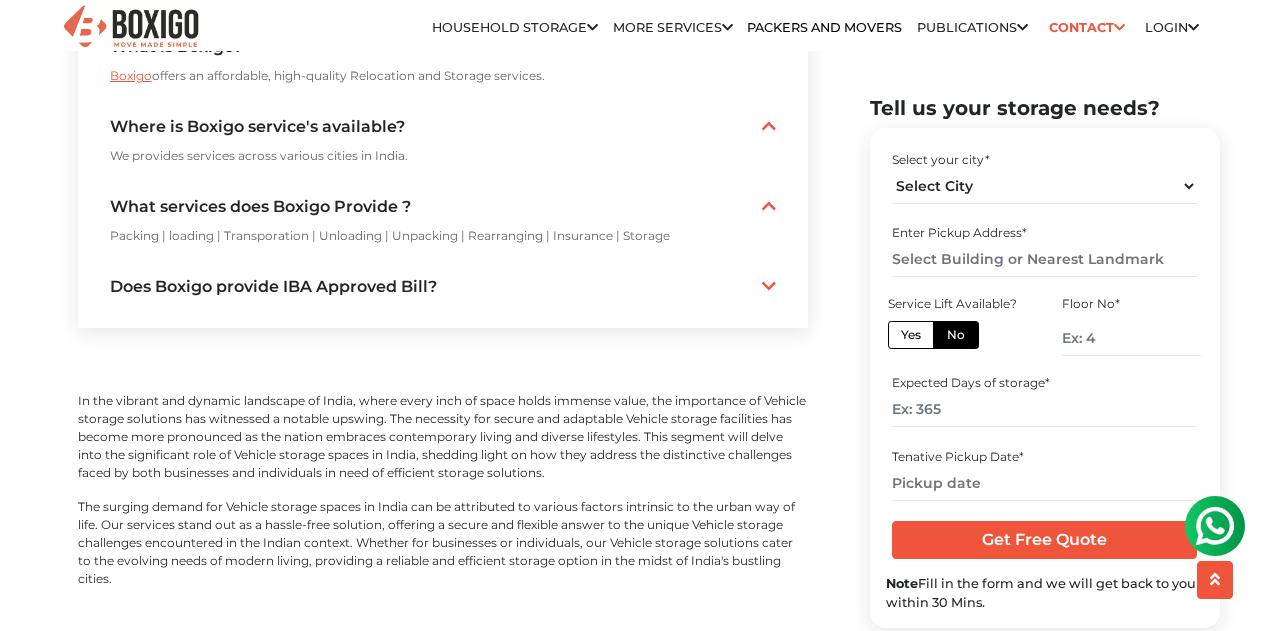 click on "Does Boxigo provide IBA Approved Bill?" at bounding box center (443, 287) 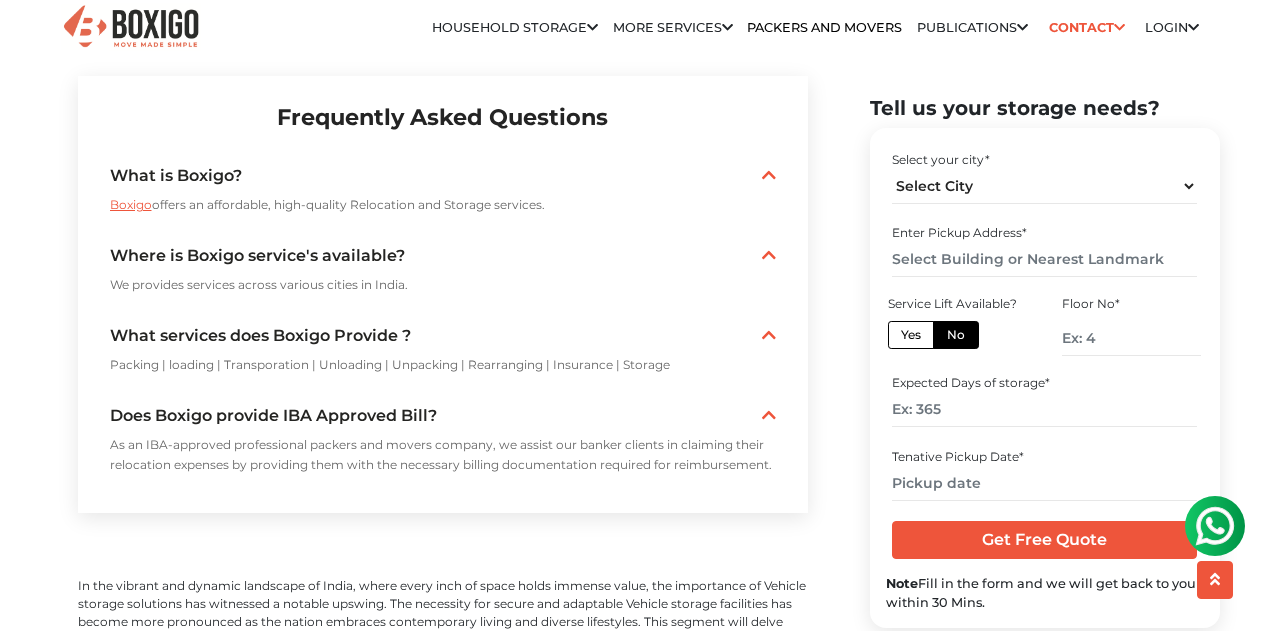 scroll, scrollTop: 4332, scrollLeft: 0, axis: vertical 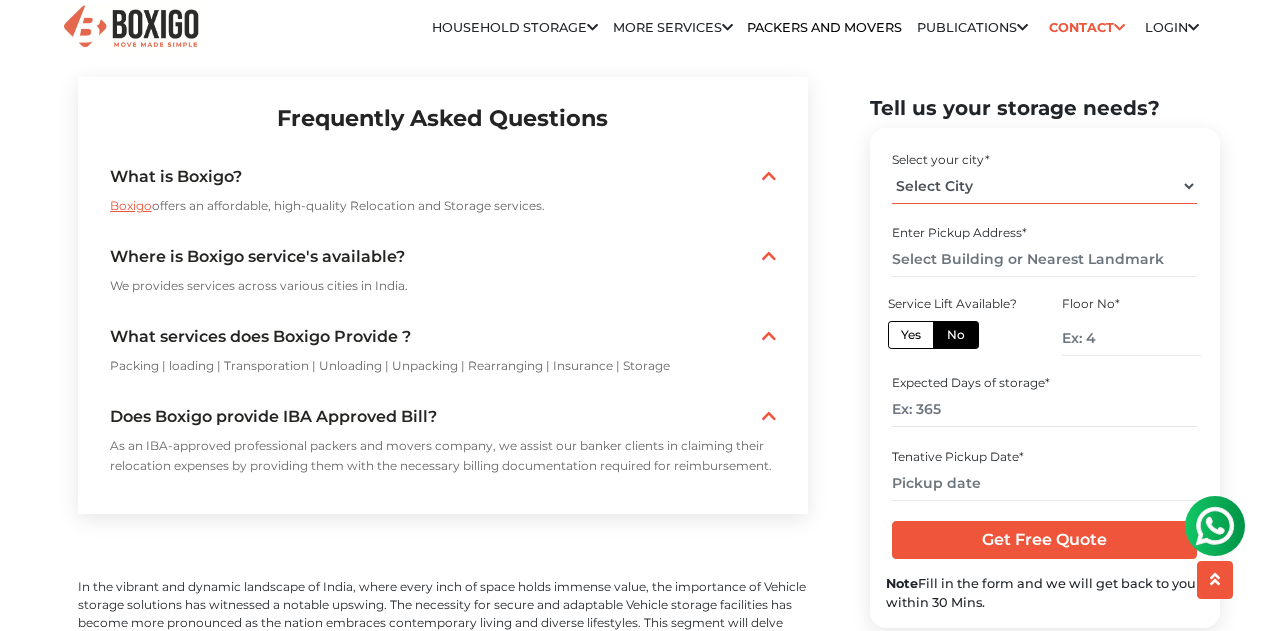 click on "Select City
[CITY]
[CITY]
[CITY]
[CITY]
[CITY]
[CITY]
[CITY]
[CITY] [CITY] [CITY] [CITY] [CITY] [CITY] [CITY]" at bounding box center (1044, 185) 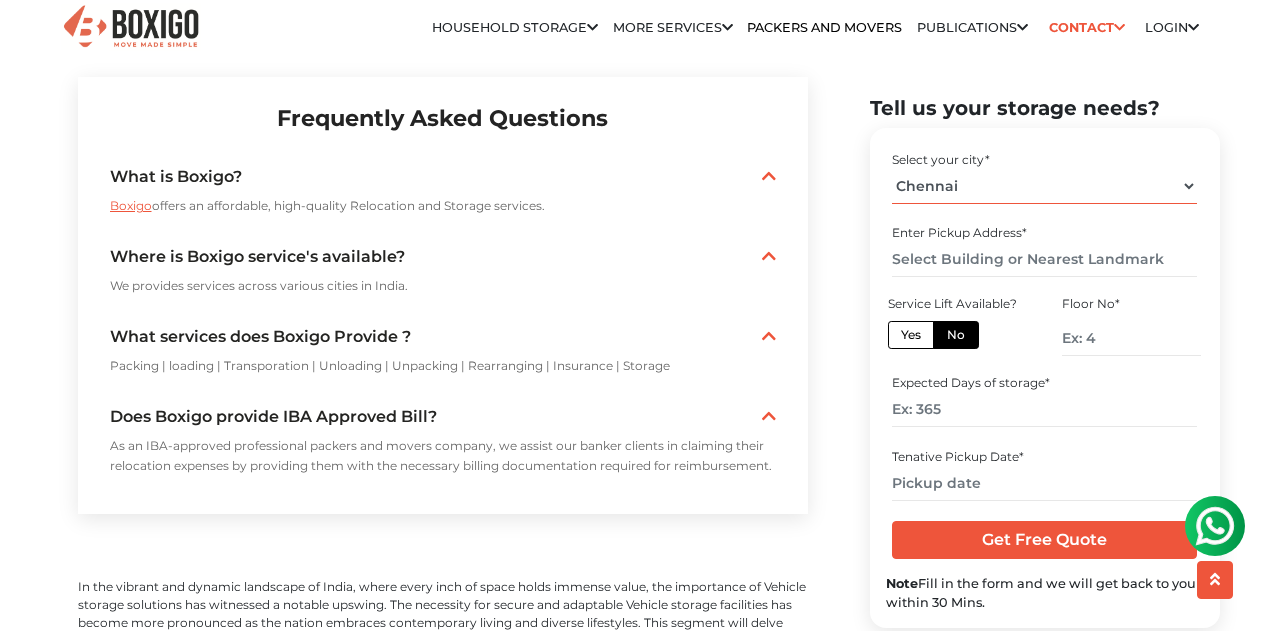 click on "Select City
[CITY]
[CITY]
[CITY]
[CITY]
[CITY]
[CITY]
[CITY]
[CITY] [CITY] [CITY] [CITY] [CITY] [CITY] [CITY]" at bounding box center [1044, 185] 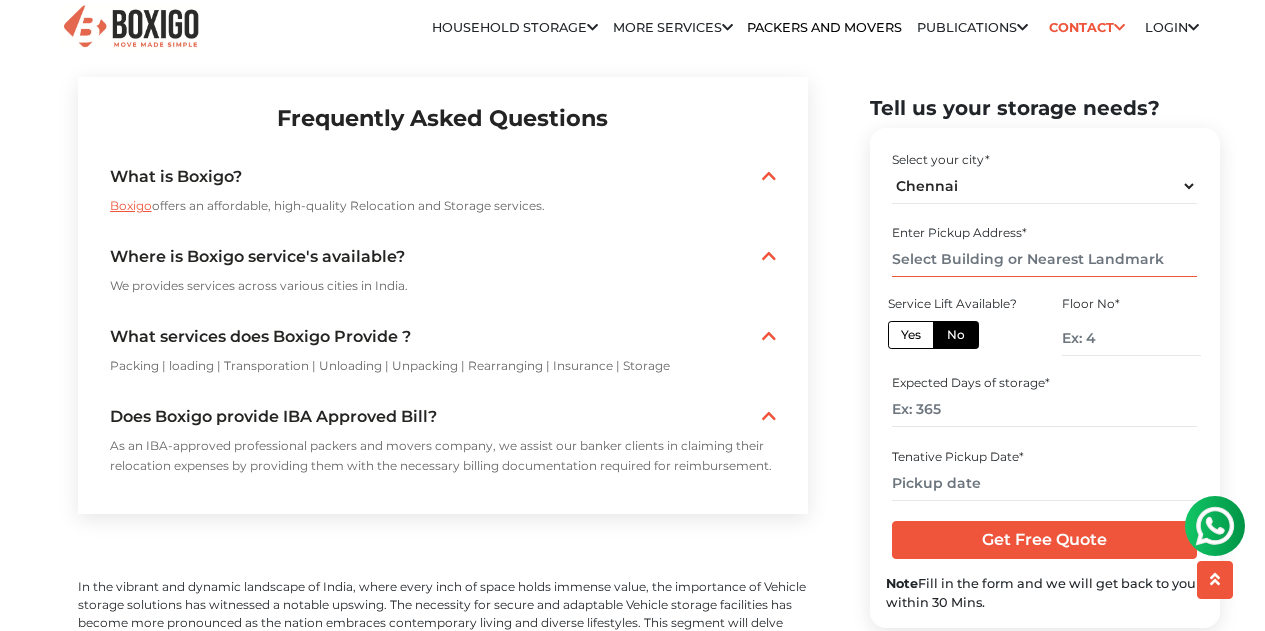 click at bounding box center (1044, 259) 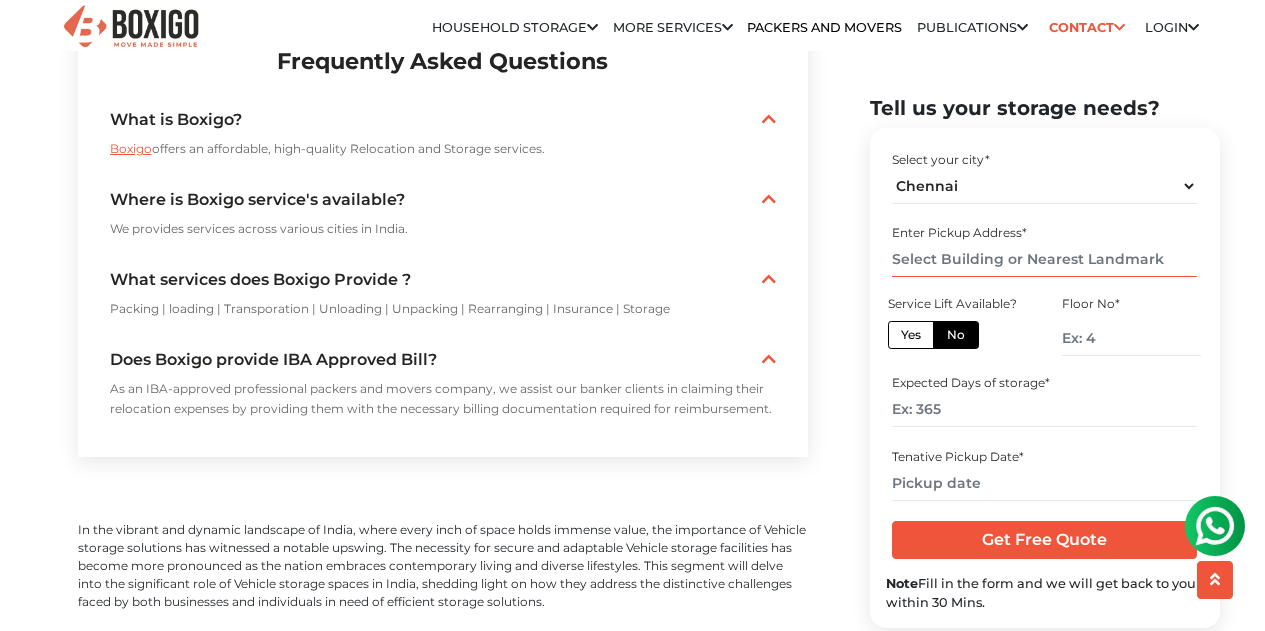 scroll, scrollTop: 4390, scrollLeft: 0, axis: vertical 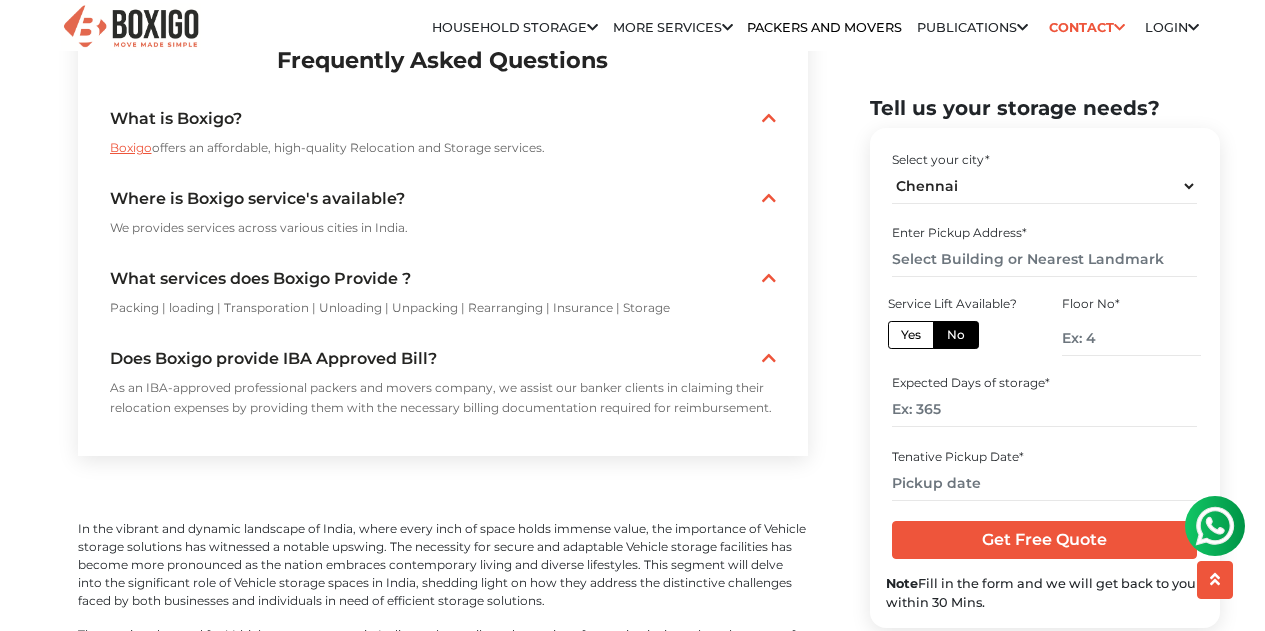 click on "Yes" at bounding box center (911, 334) 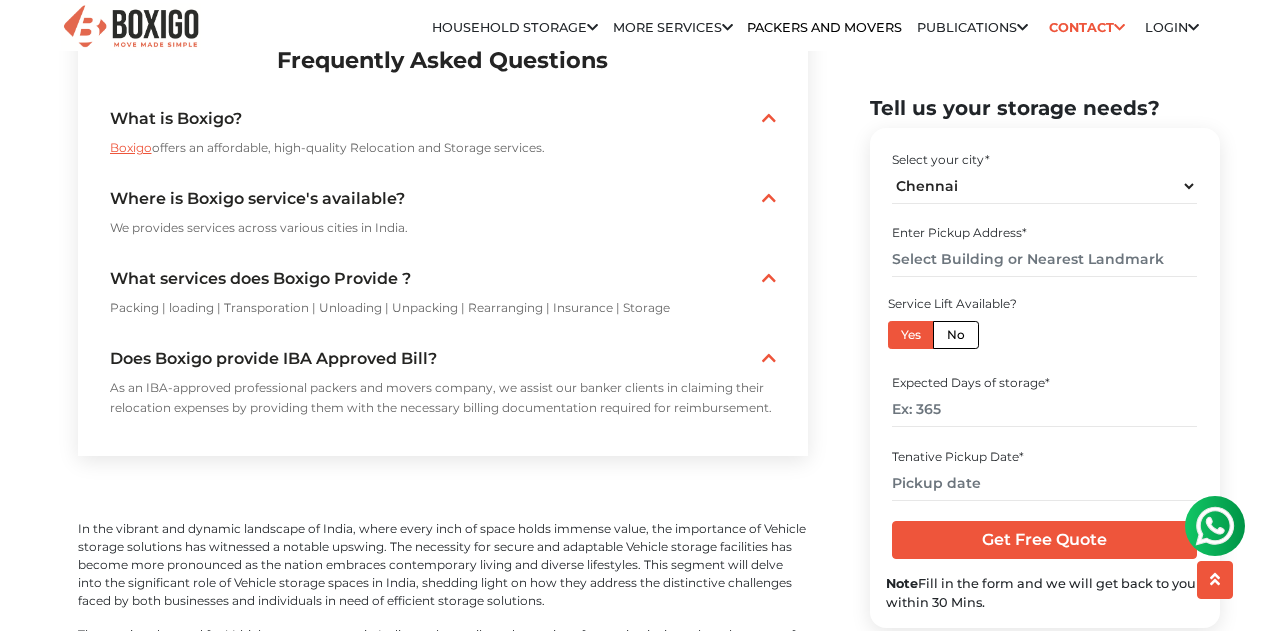 click on "No" at bounding box center (956, 334) 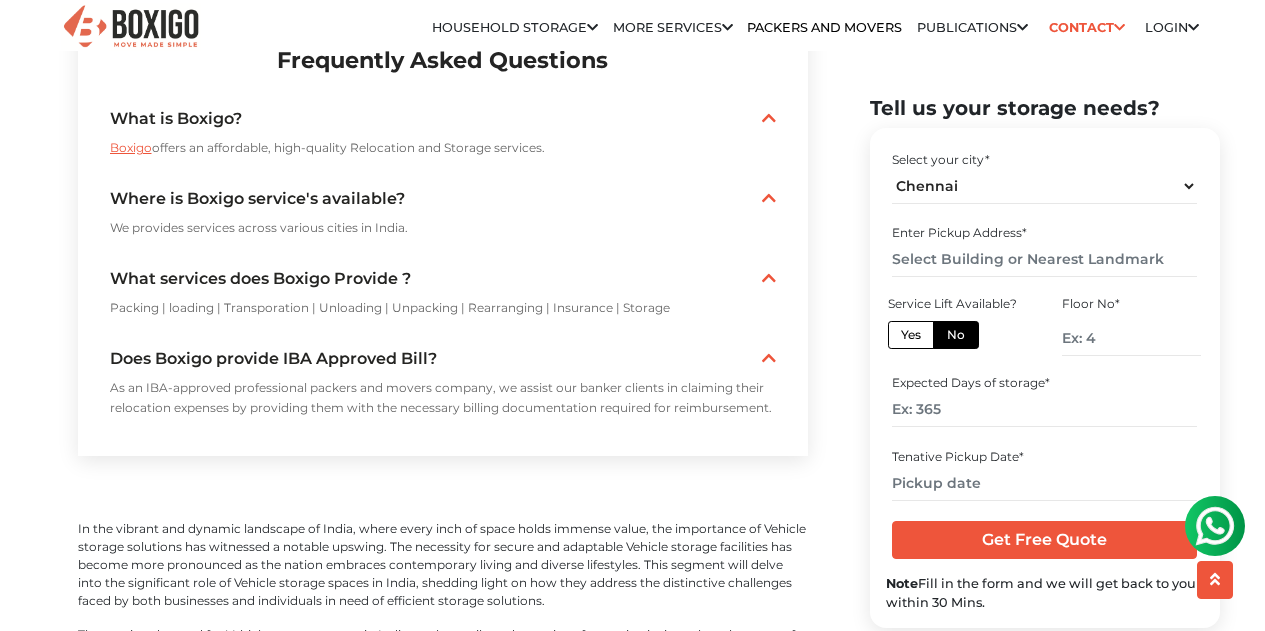 click on "Yes" at bounding box center [911, 334] 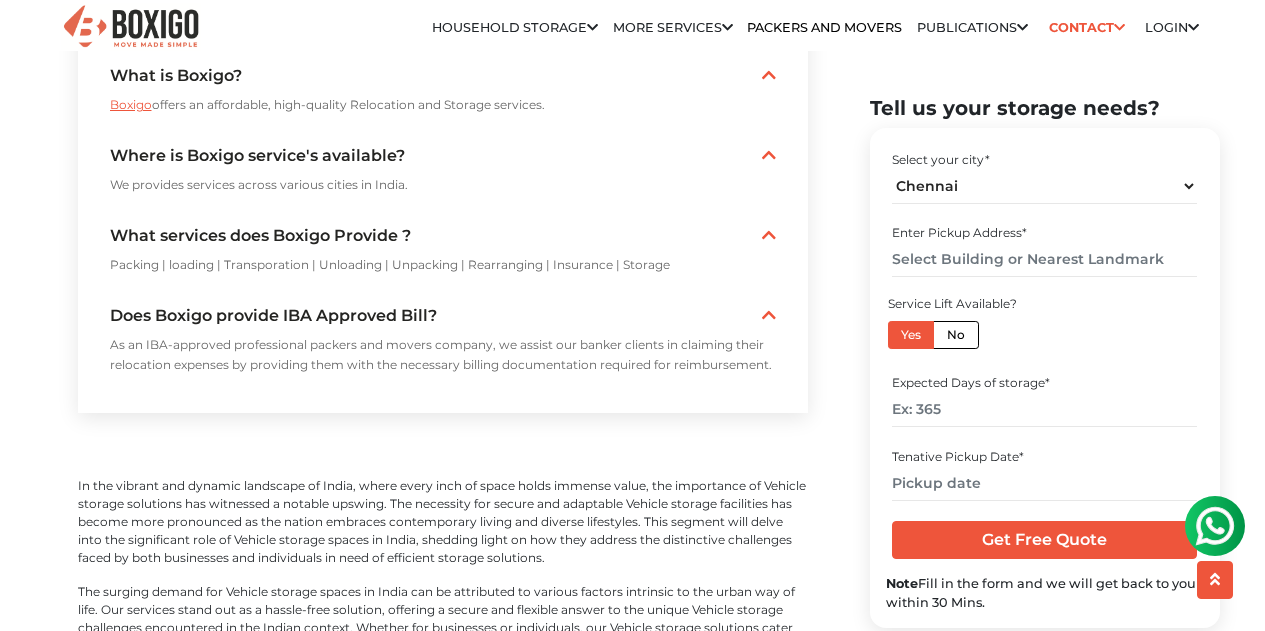 scroll, scrollTop: 4434, scrollLeft: 0, axis: vertical 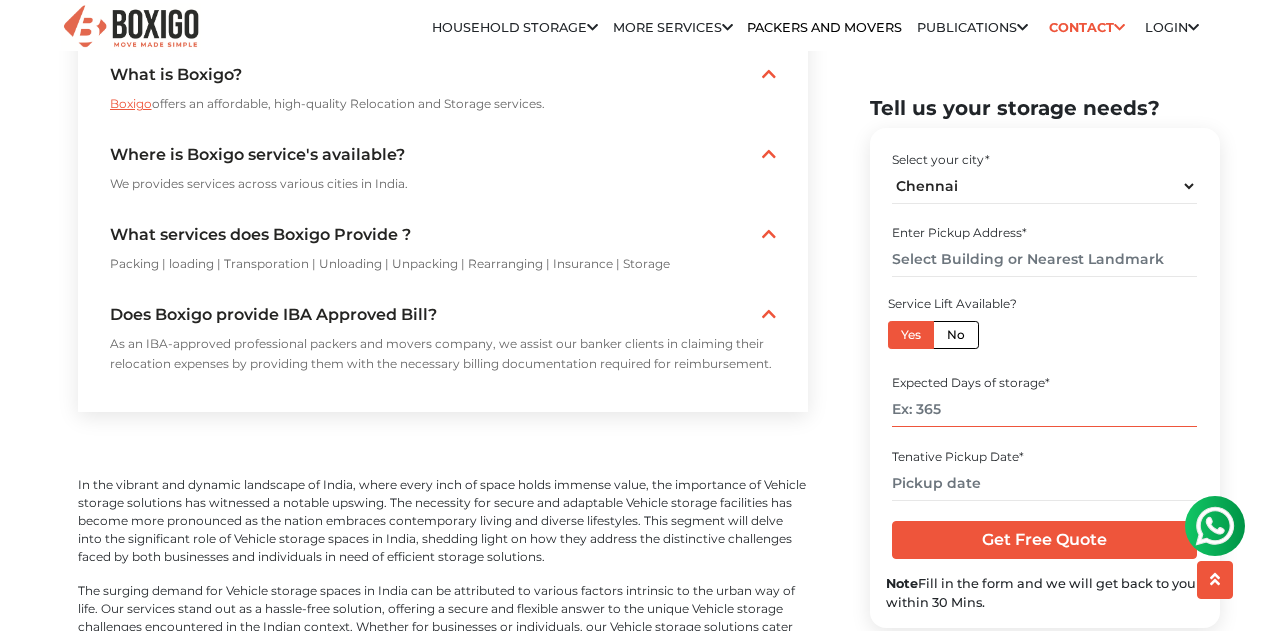 click at bounding box center [1044, 409] 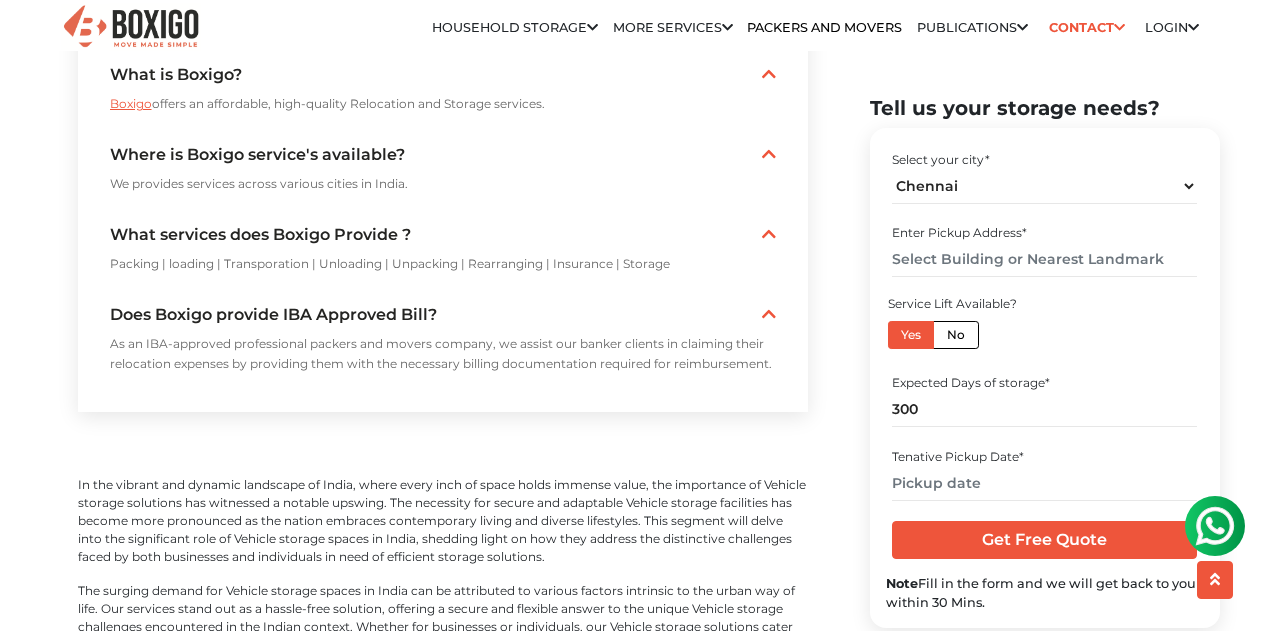 click on "Home
Storage Service
Vehicle Storage
Best  Vehicle Storage  in India
We store anything that you care about.
27+ Secured Warehouses
Safe like a bank
Best Packing Materials
Packing that protects
Pest-free Units" at bounding box center [632, -461] 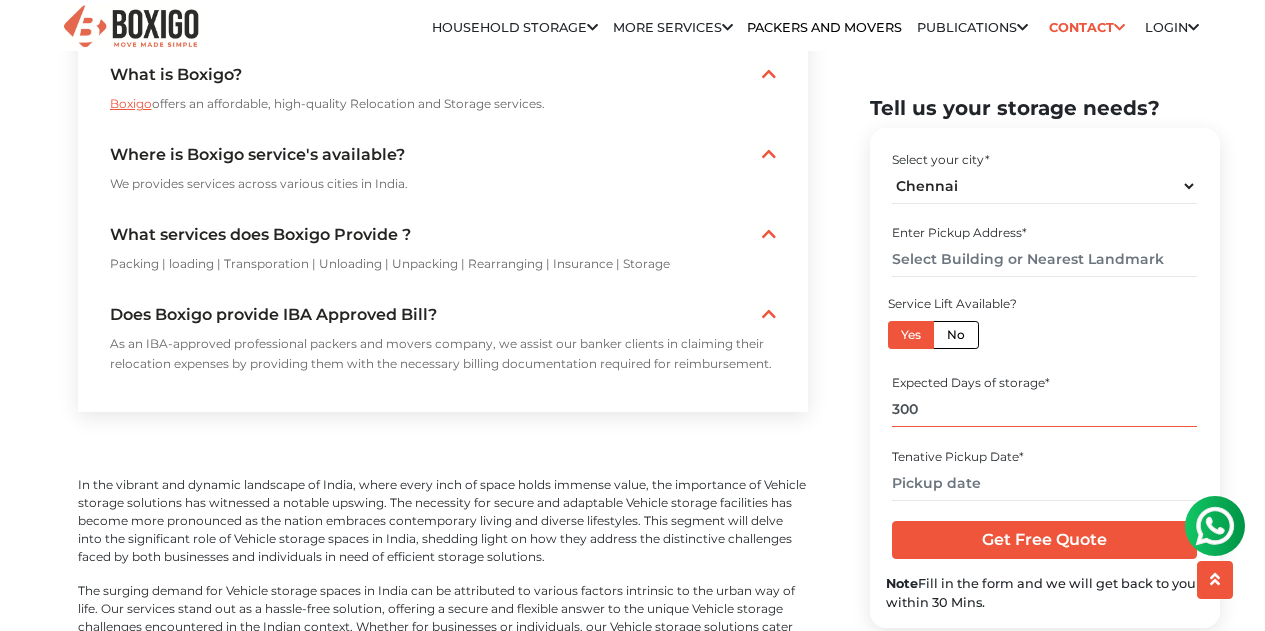 drag, startPoint x: 943, startPoint y: 413, endPoint x: 858, endPoint y: 410, distance: 85.052925 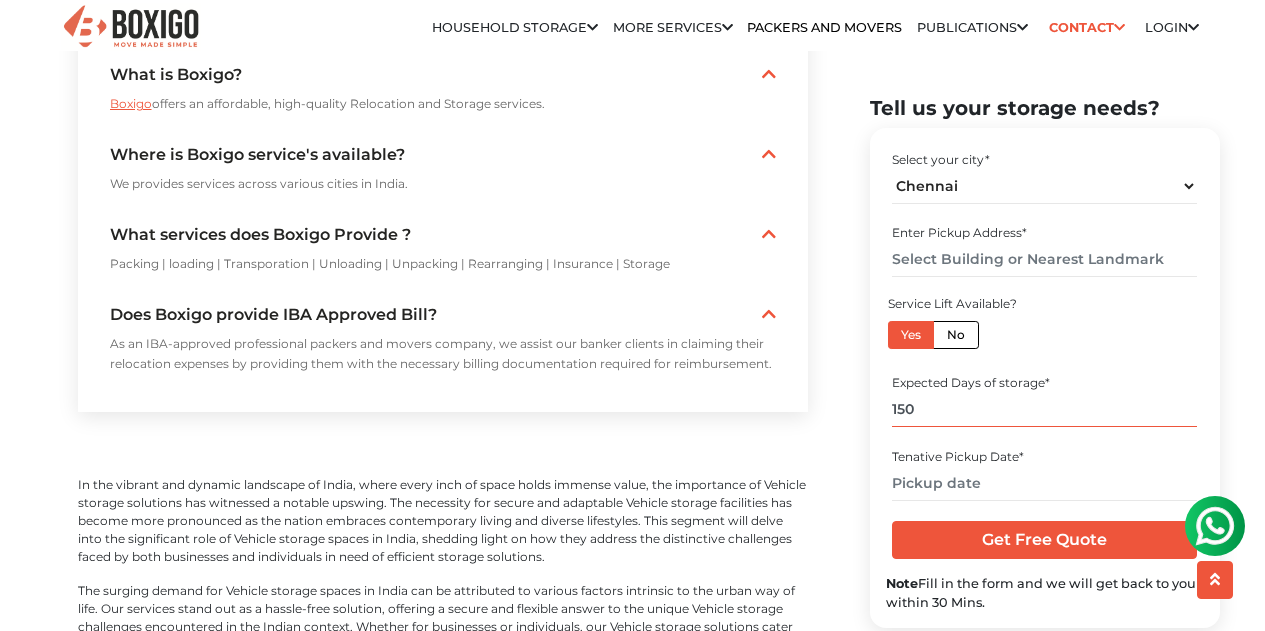 scroll, scrollTop: 4527, scrollLeft: 0, axis: vertical 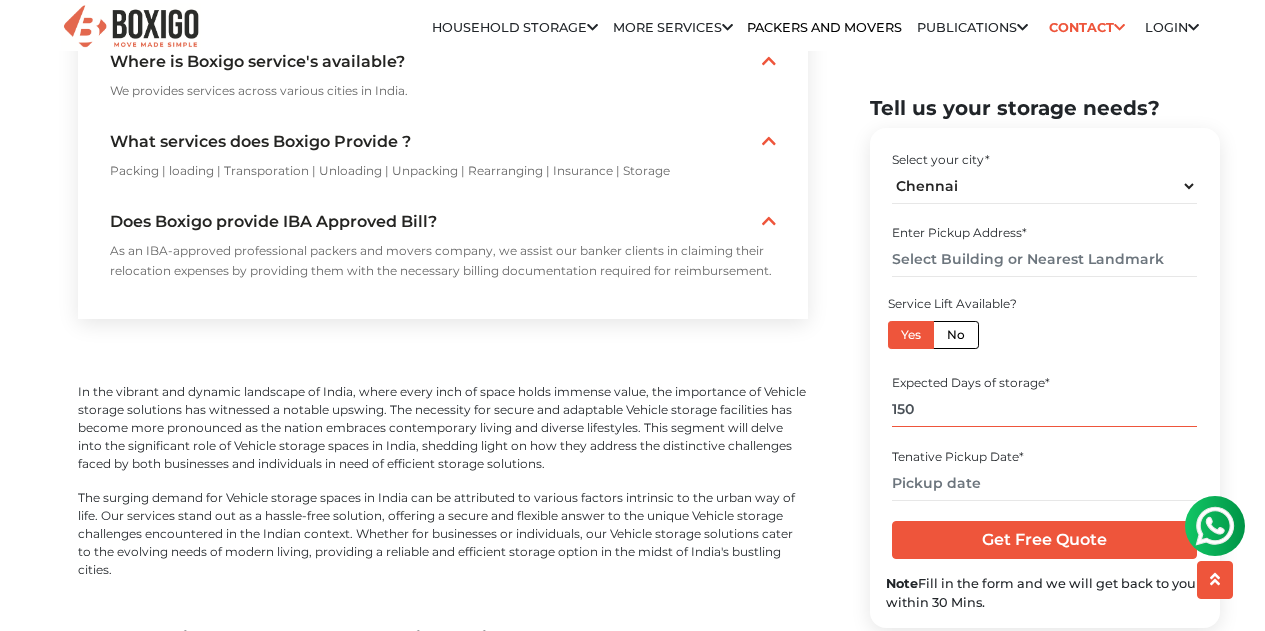 type on "150" 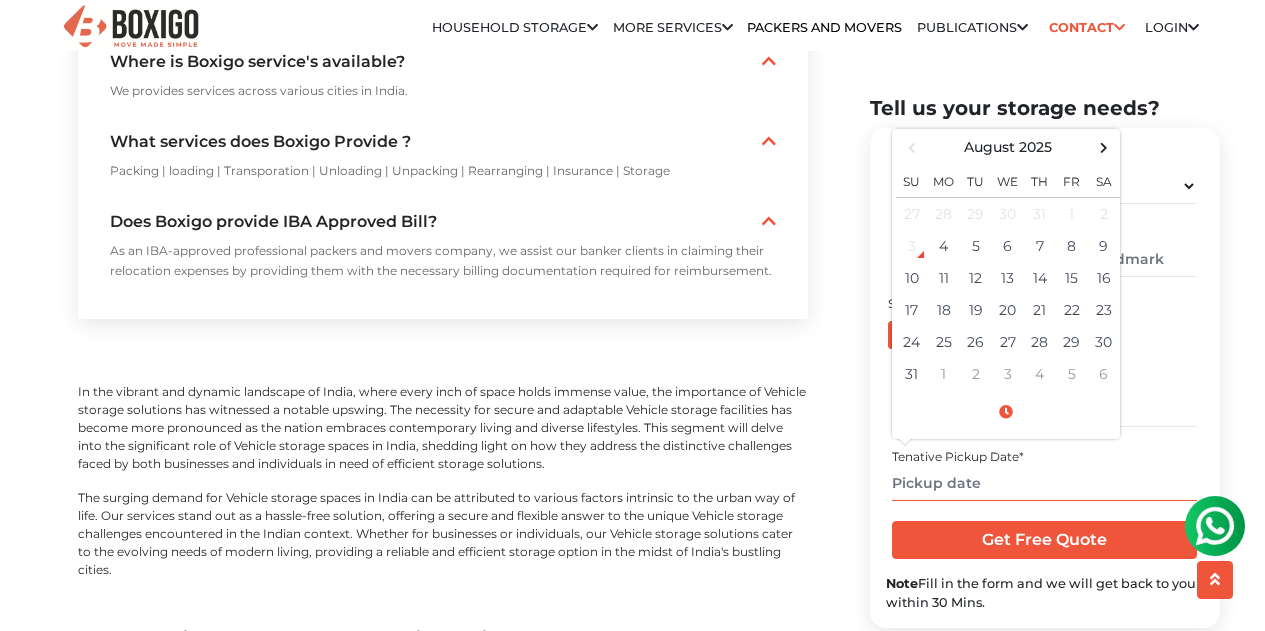 click at bounding box center (1044, 482) 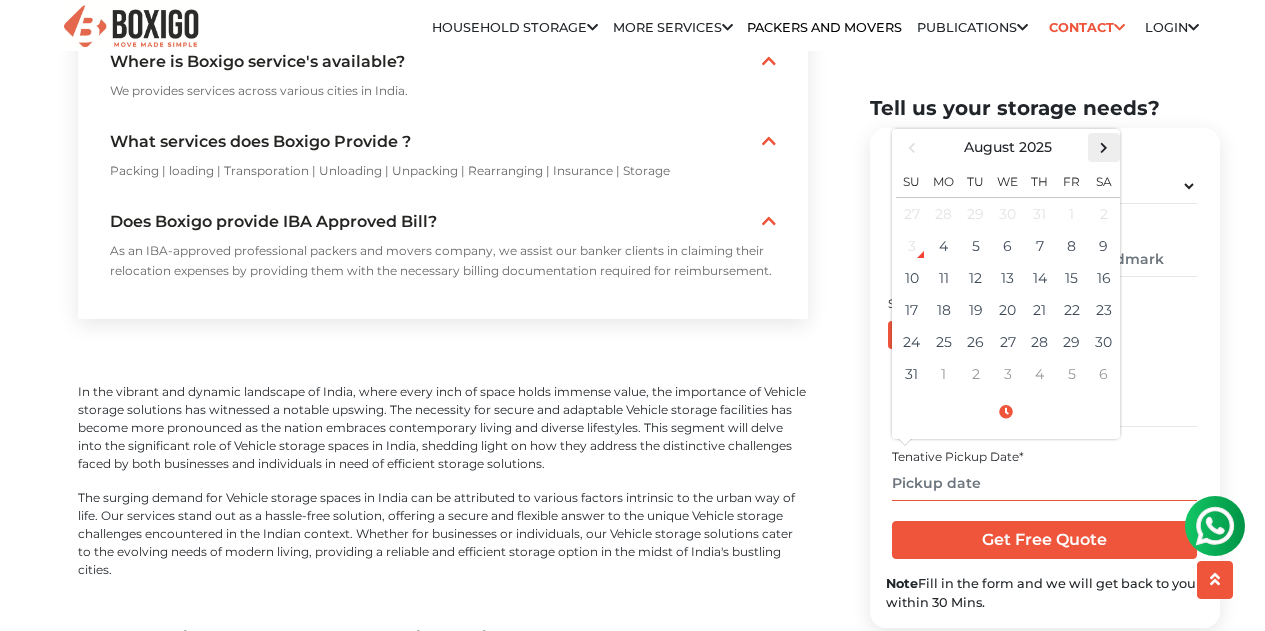 click at bounding box center [1103, 146] 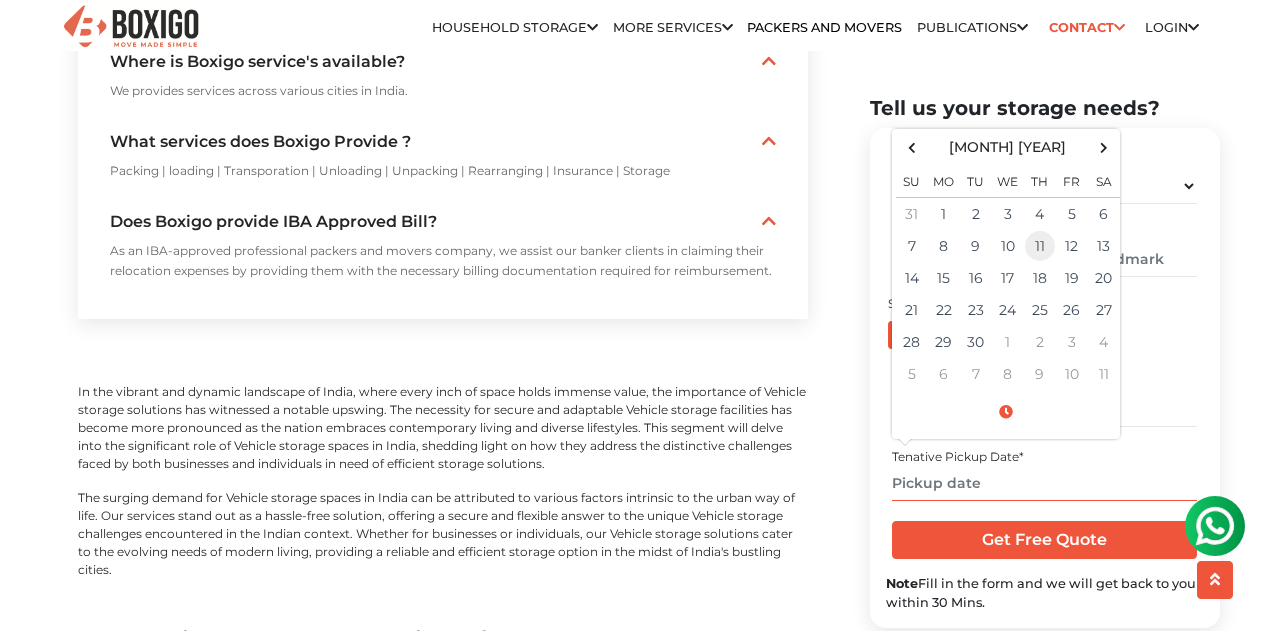 click on "11" at bounding box center [1040, 245] 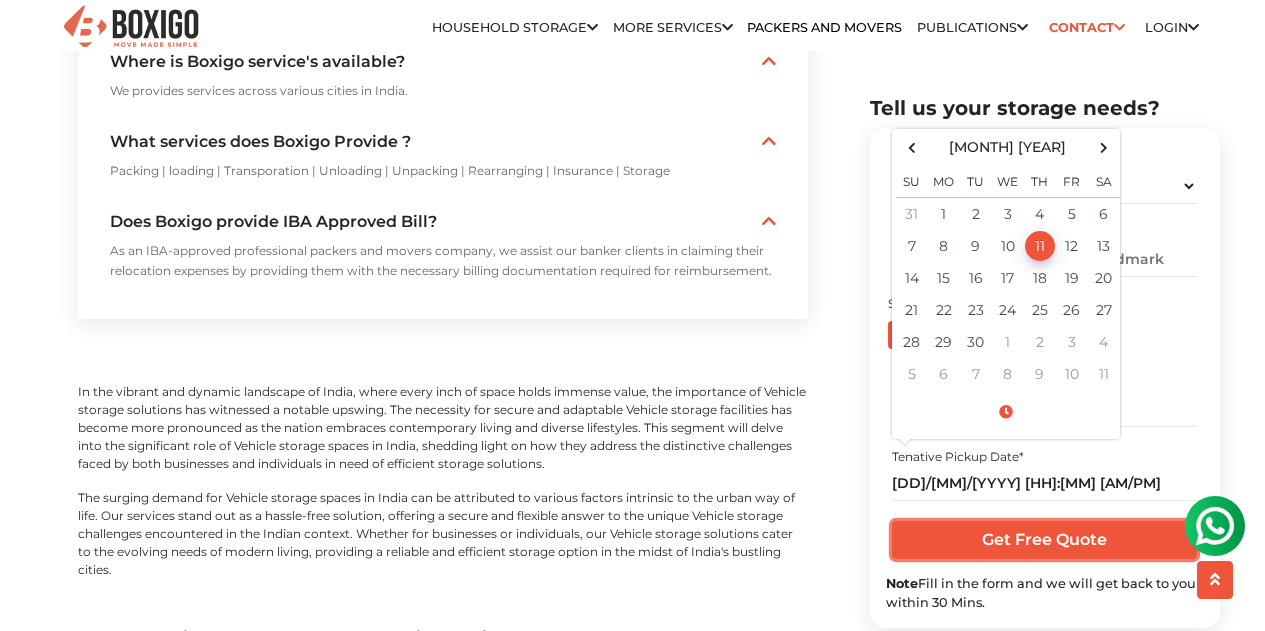 click on "Get Free Quote" at bounding box center (1044, 540) 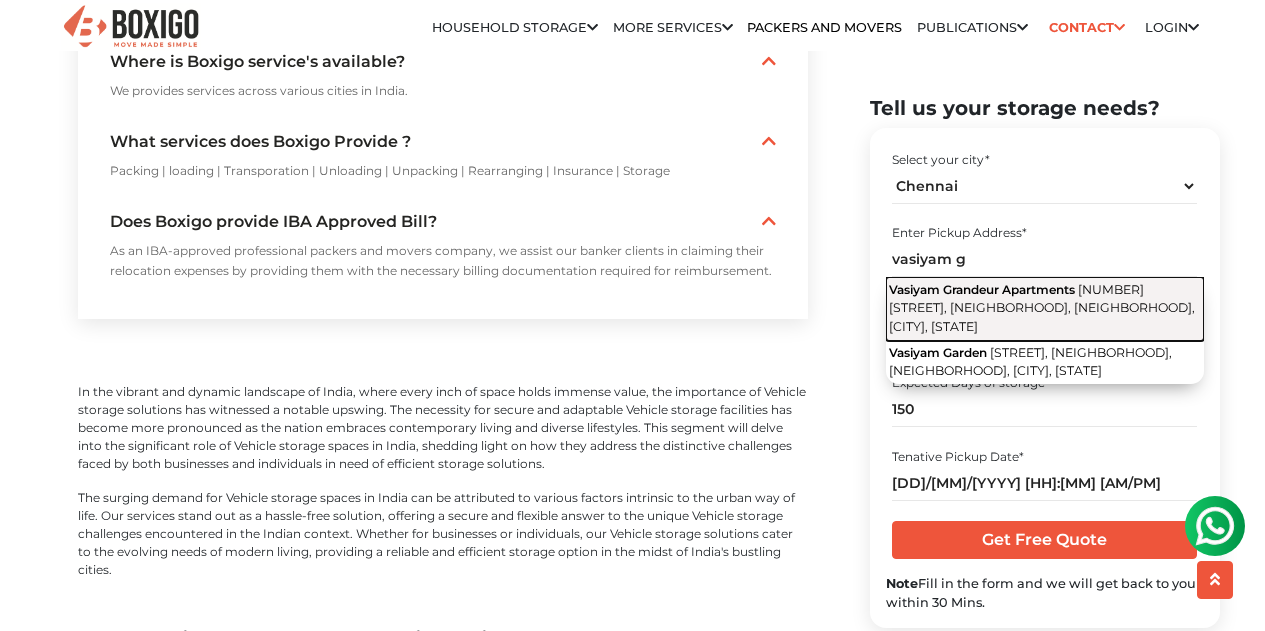 click on "6th St, Veerabhadra Nagar, VGP Layout, Perumbakkam, Chennai, Tamil Nadu" at bounding box center [1042, 307] 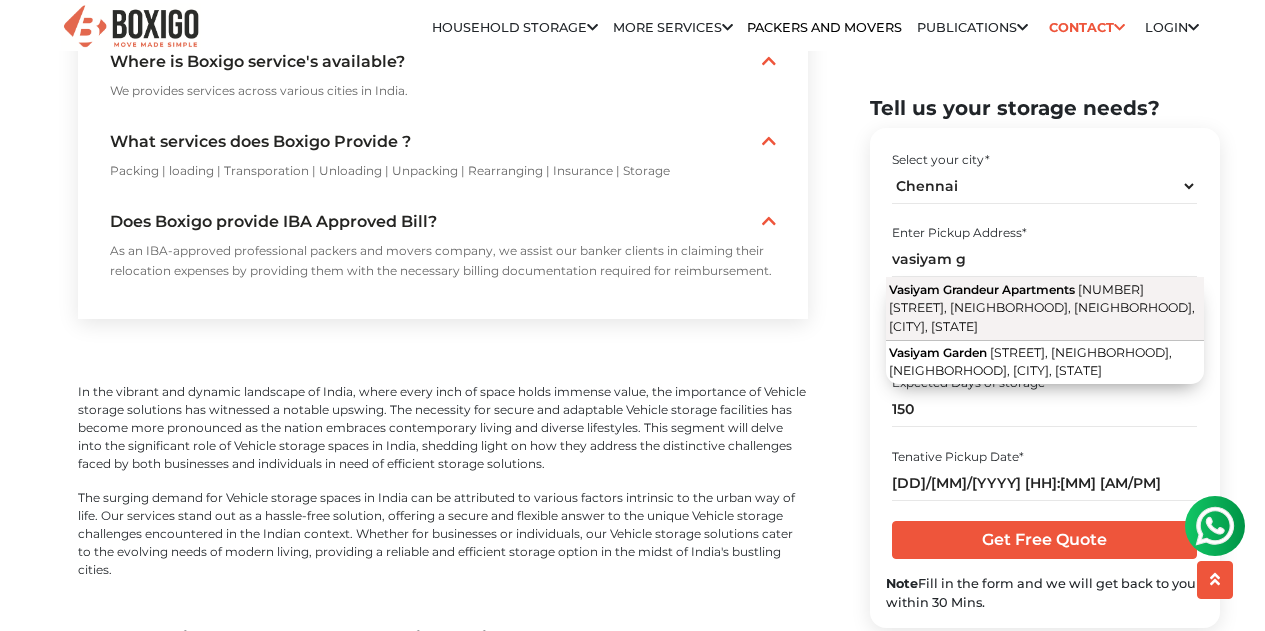 type on "Vasiyam Grandeur Apartments, 6th St, Veerabhadra Nagar, VGP Layout, Perumbakkam, Chennai, Tamil Nadu" 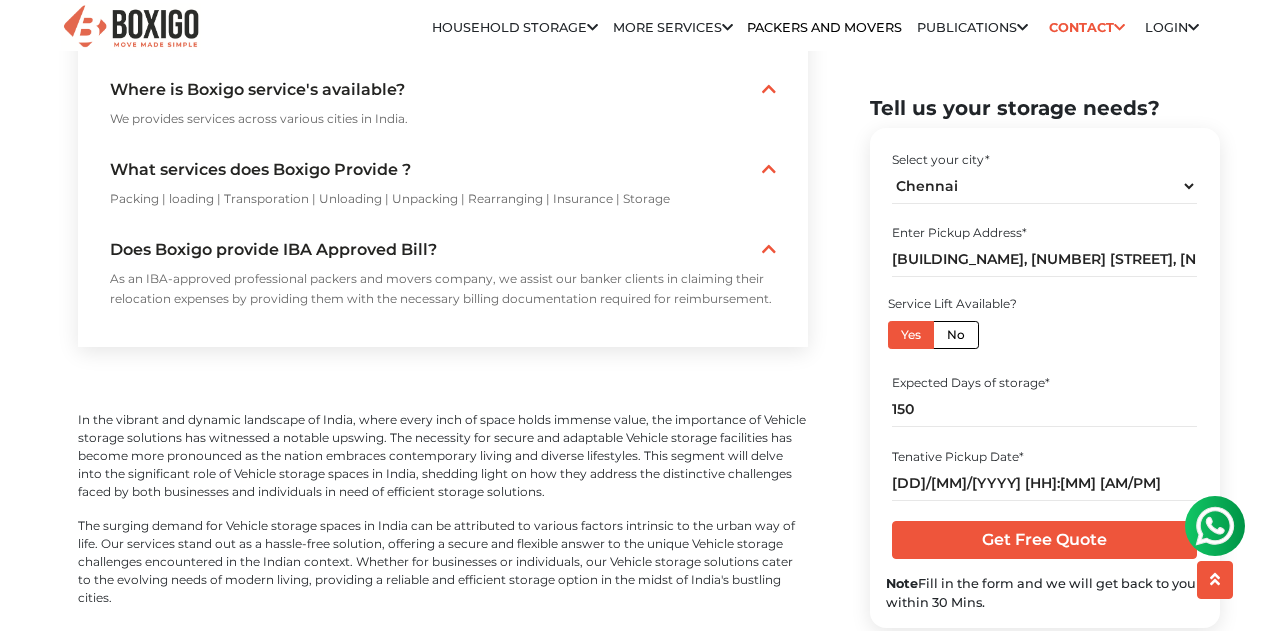 scroll, scrollTop: 4500, scrollLeft: 0, axis: vertical 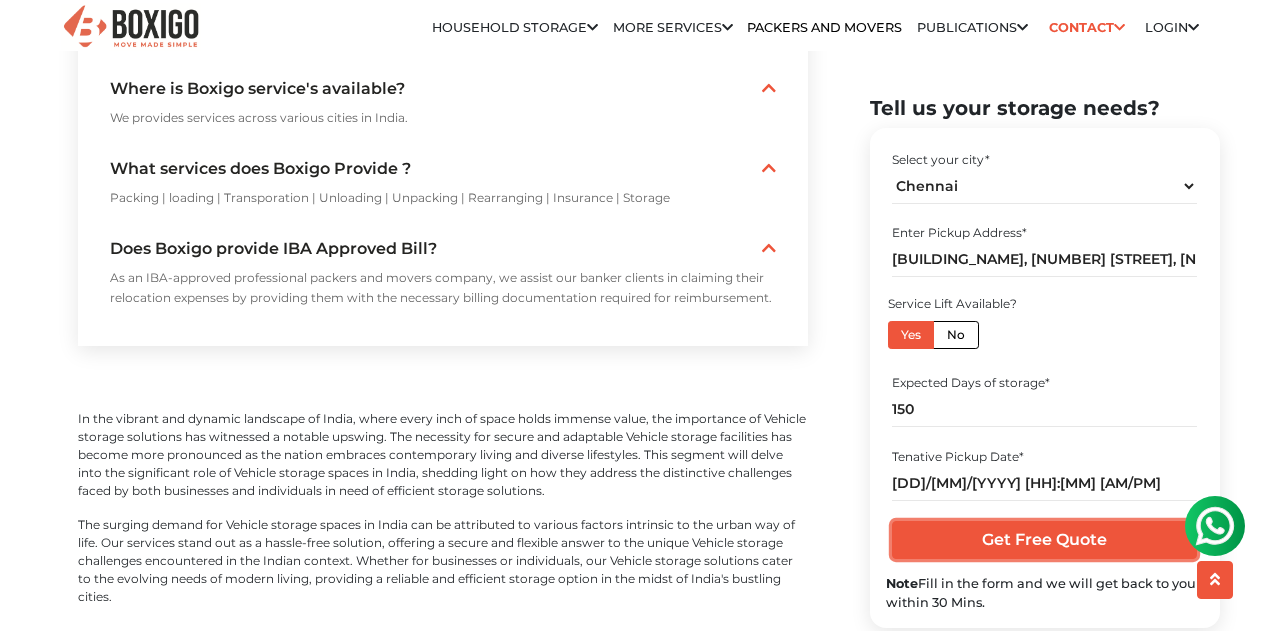 click on "Get Free Quote" at bounding box center [1044, 540] 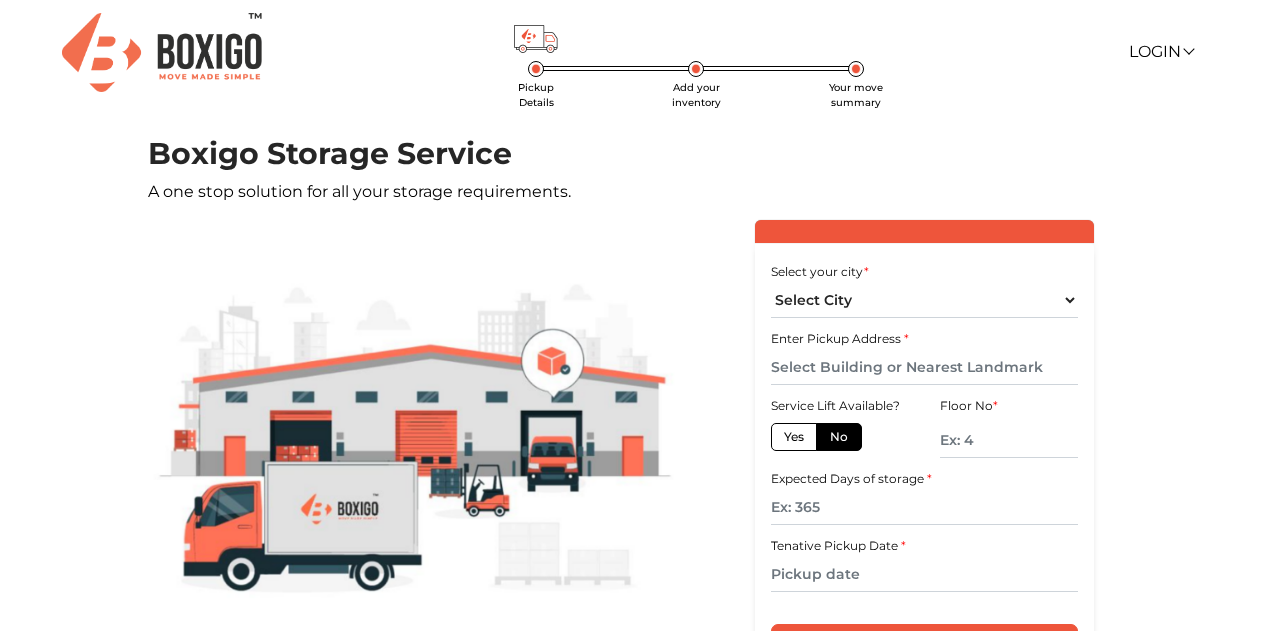 scroll, scrollTop: 0, scrollLeft: 0, axis: both 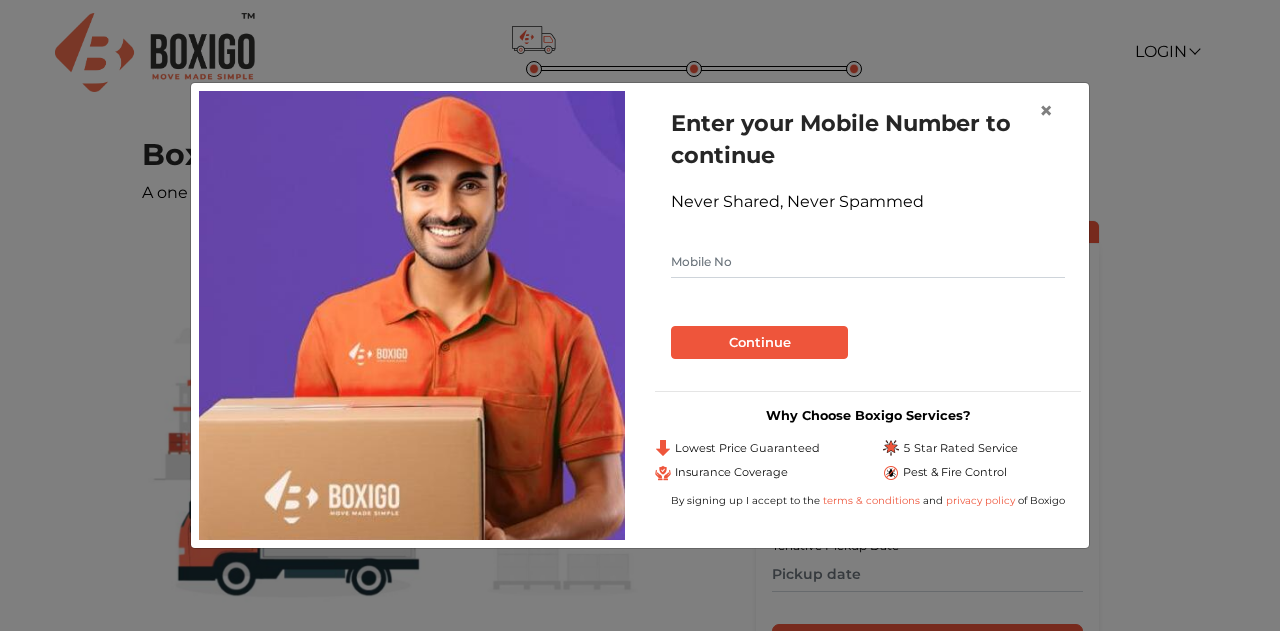 click at bounding box center (868, 262) 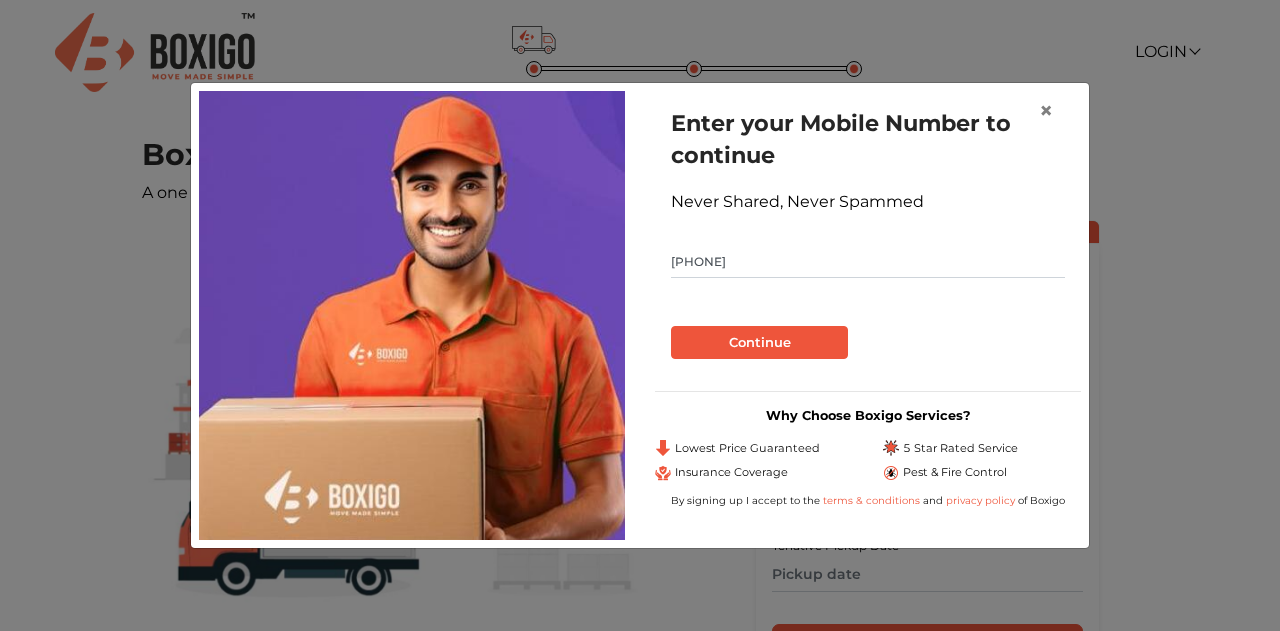 type on "9000495923" 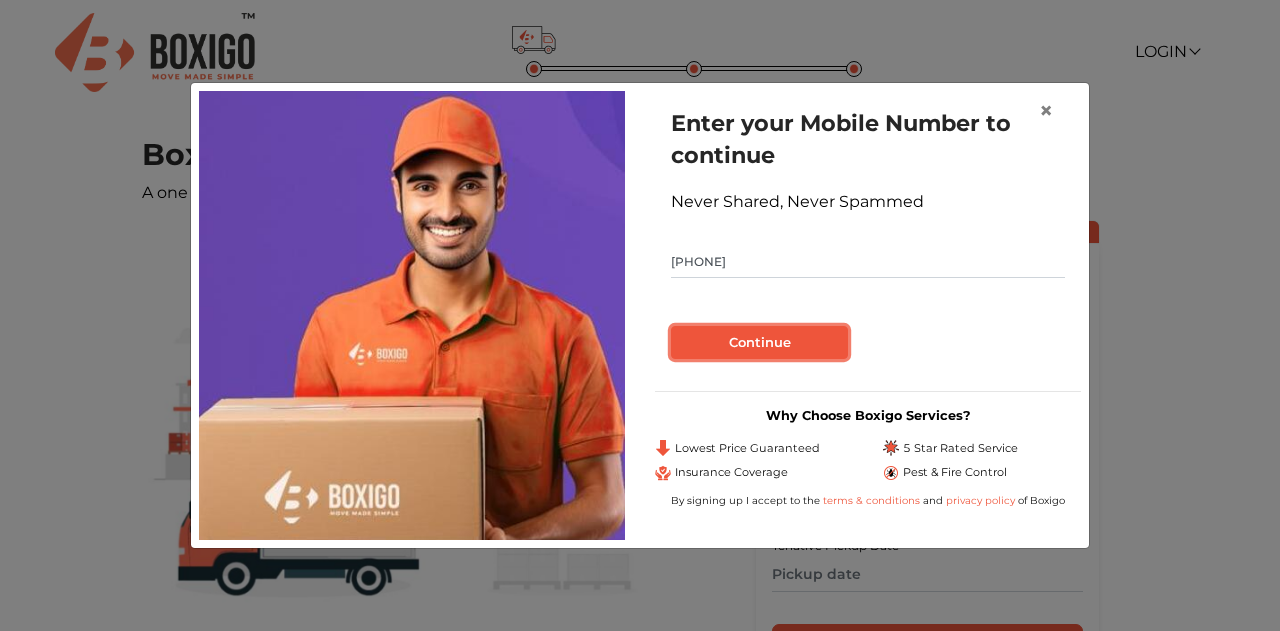 click on "Continue" at bounding box center [759, 343] 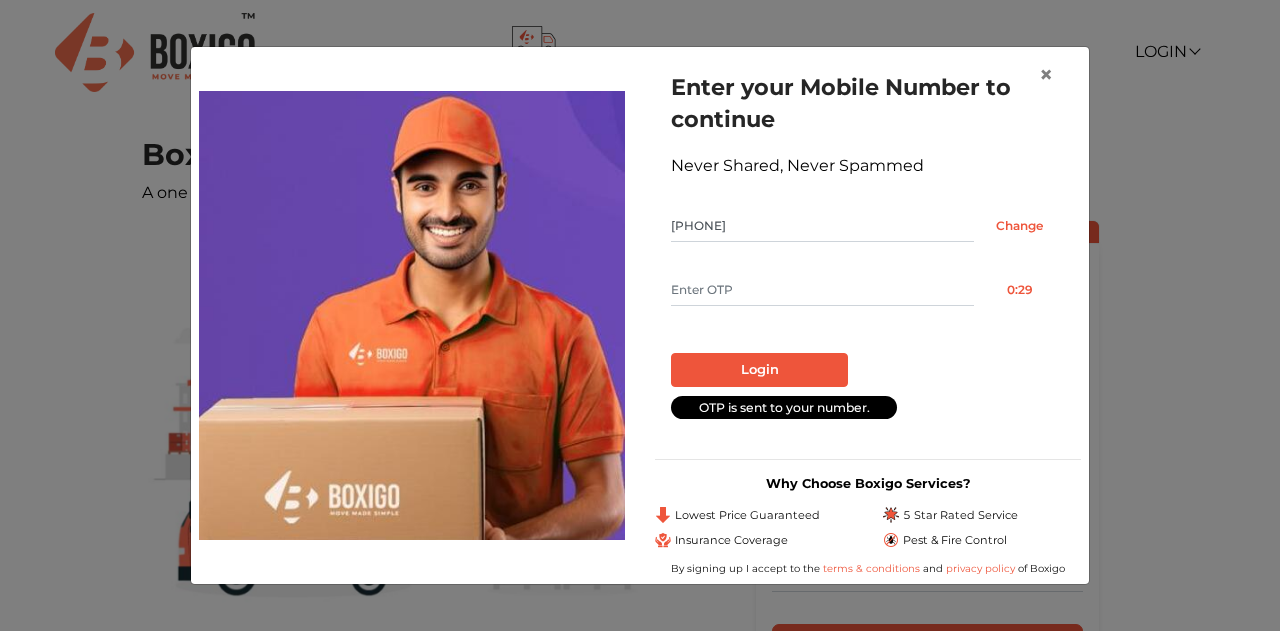 click at bounding box center [822, 290] 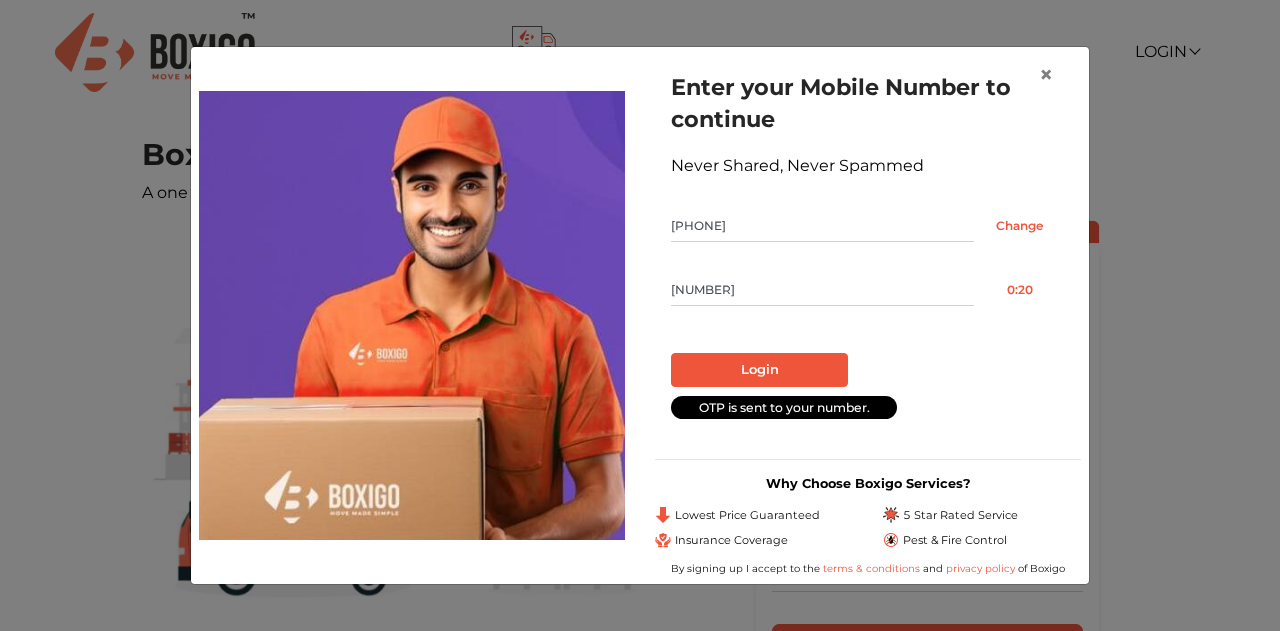 type on "8996" 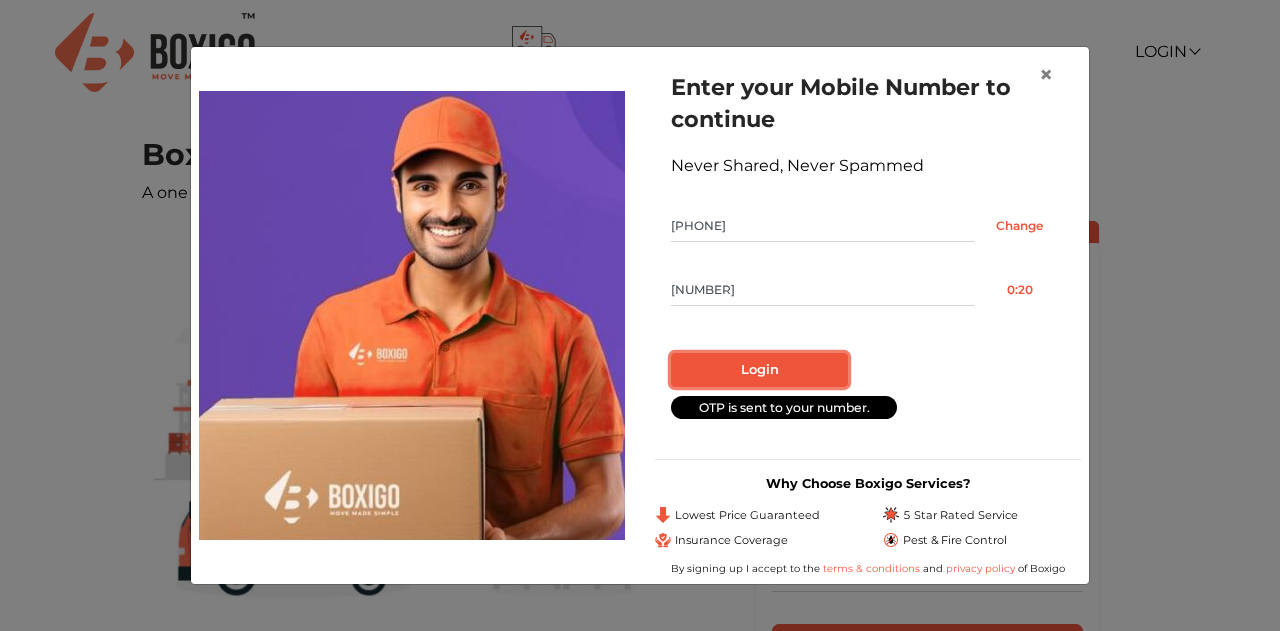 click on "Login" at bounding box center (759, 370) 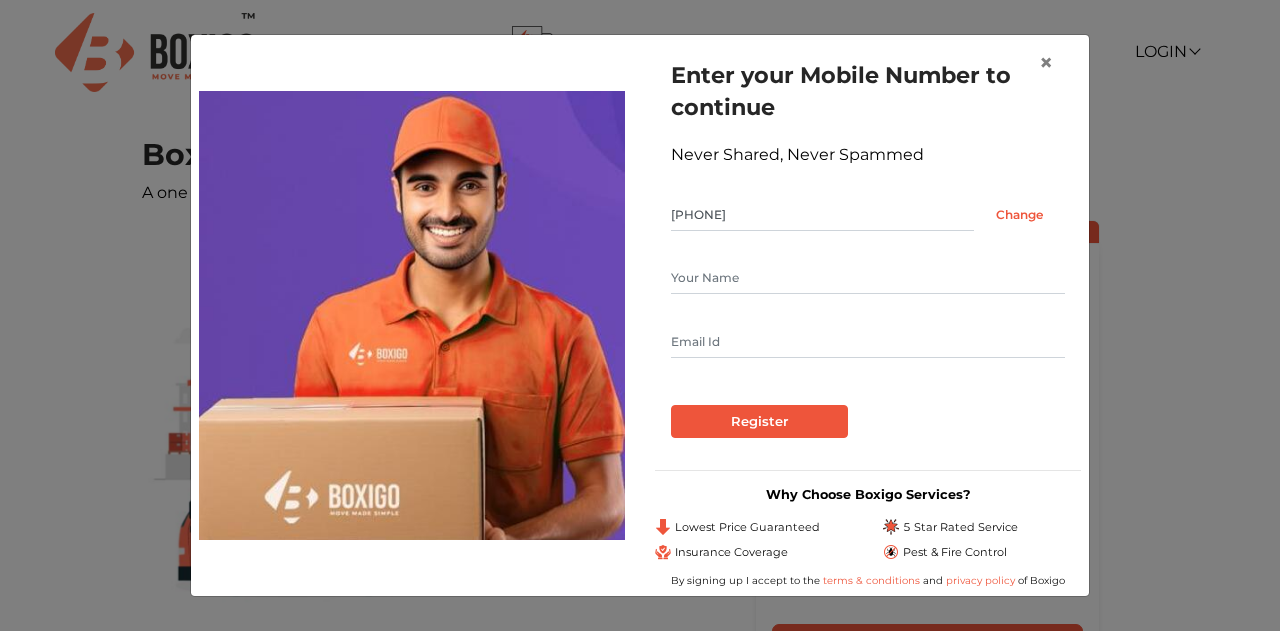 click at bounding box center [868, 278] 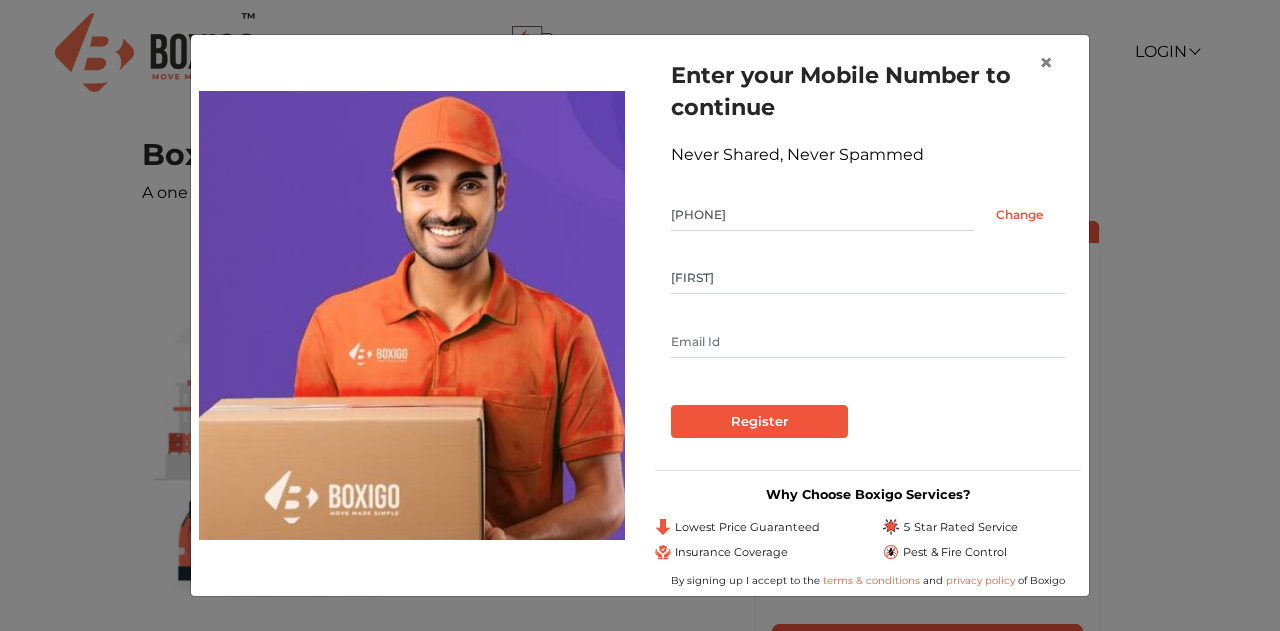 type on "Abhay" 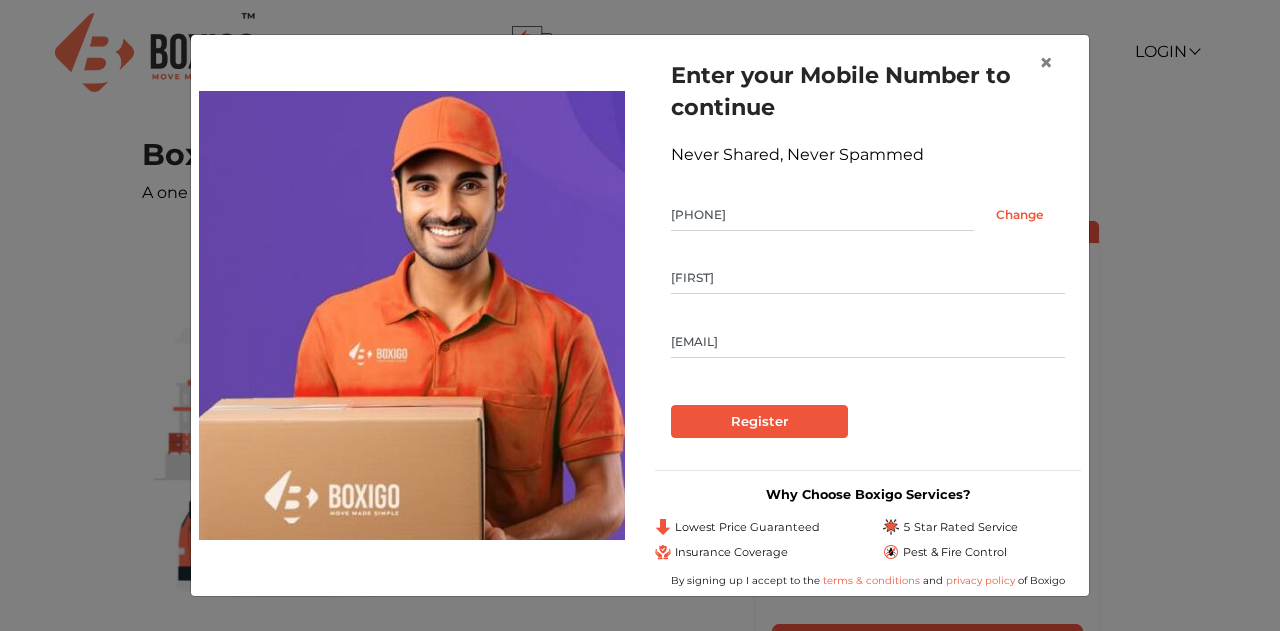 type on "abhayaswaroop@gmail.com" 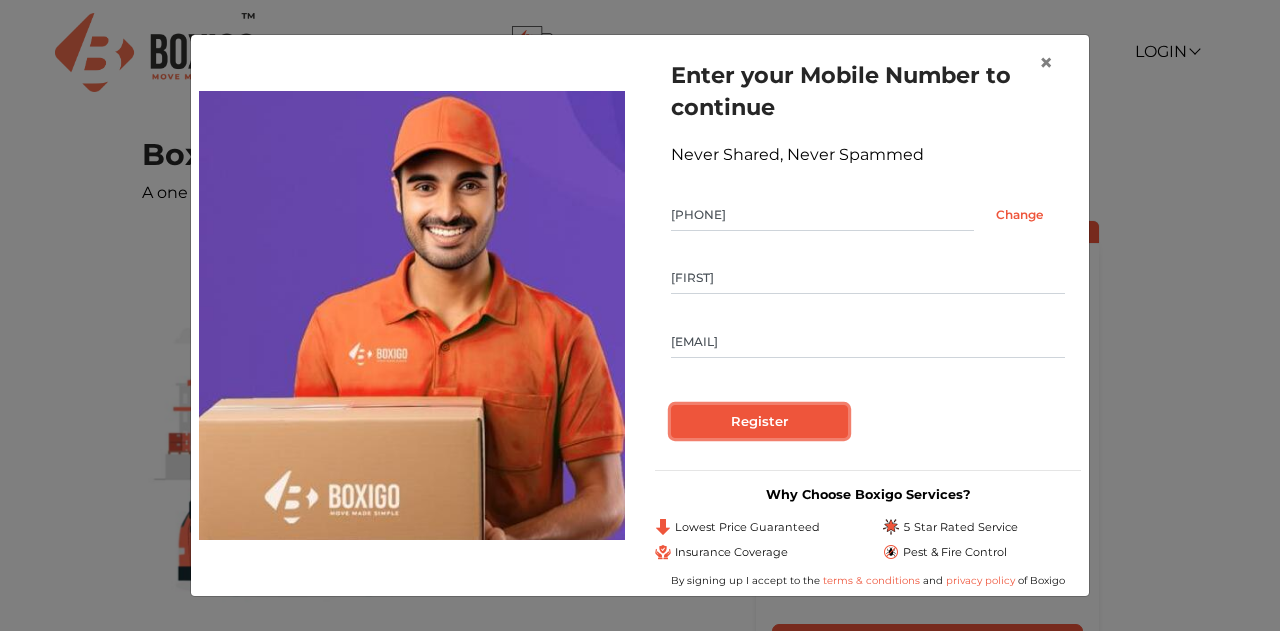 click on "Register" at bounding box center [759, 422] 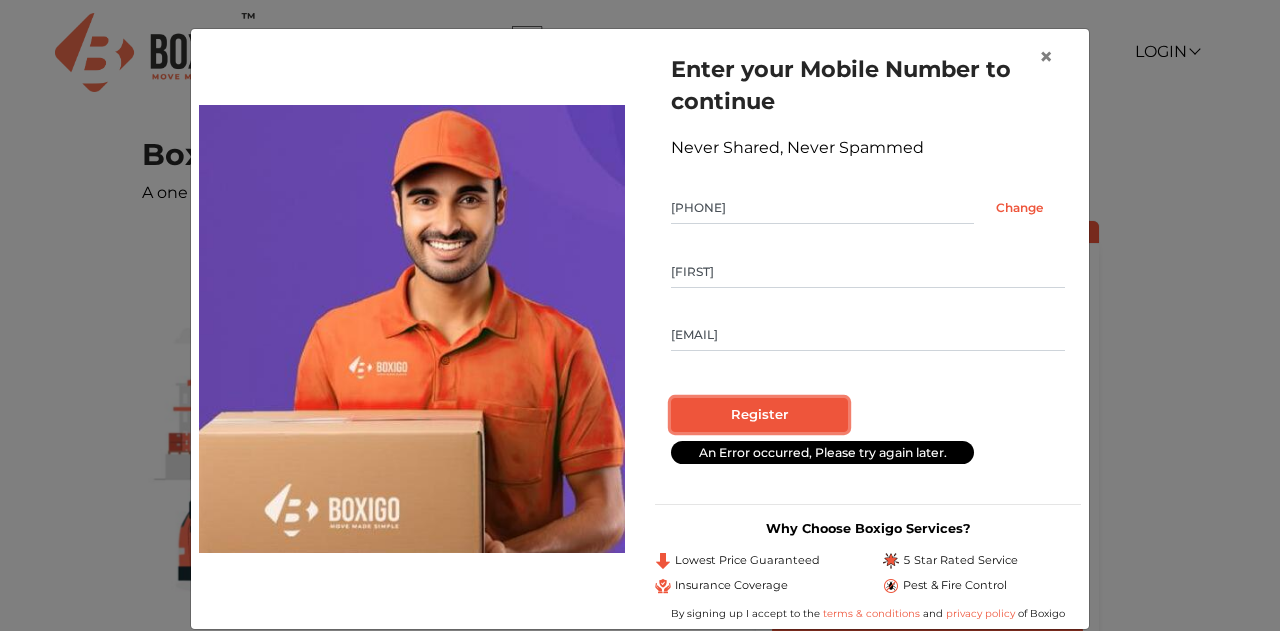 click on "Register" at bounding box center [759, 415] 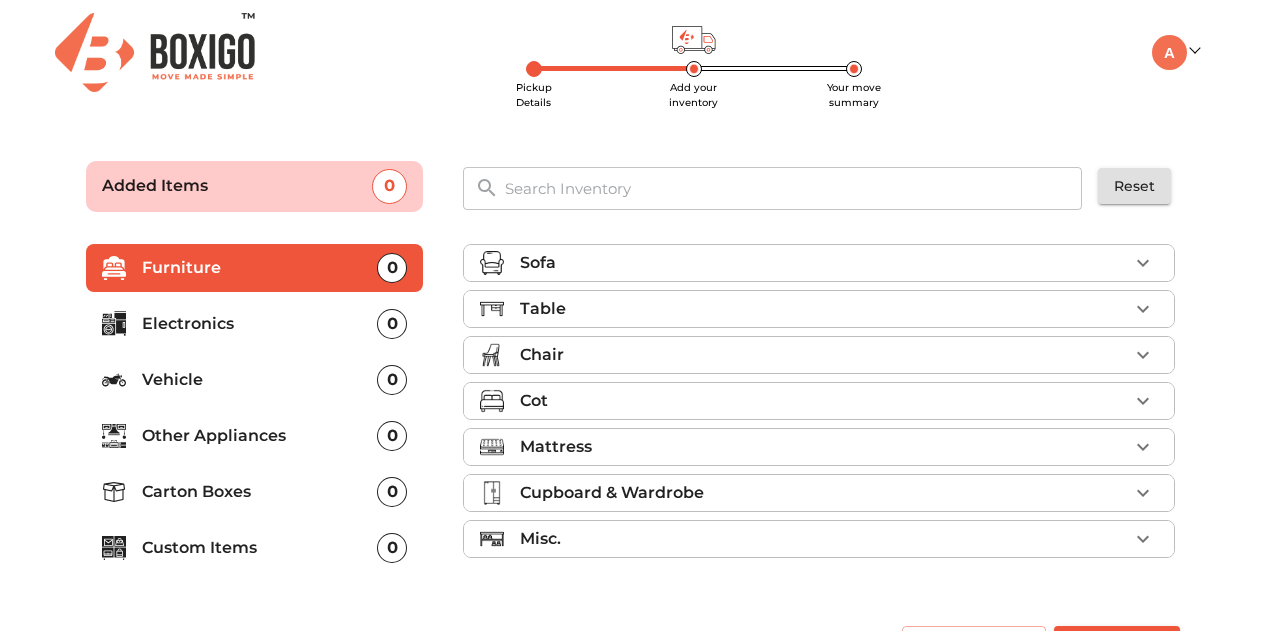 click on "Cot" at bounding box center (824, 401) 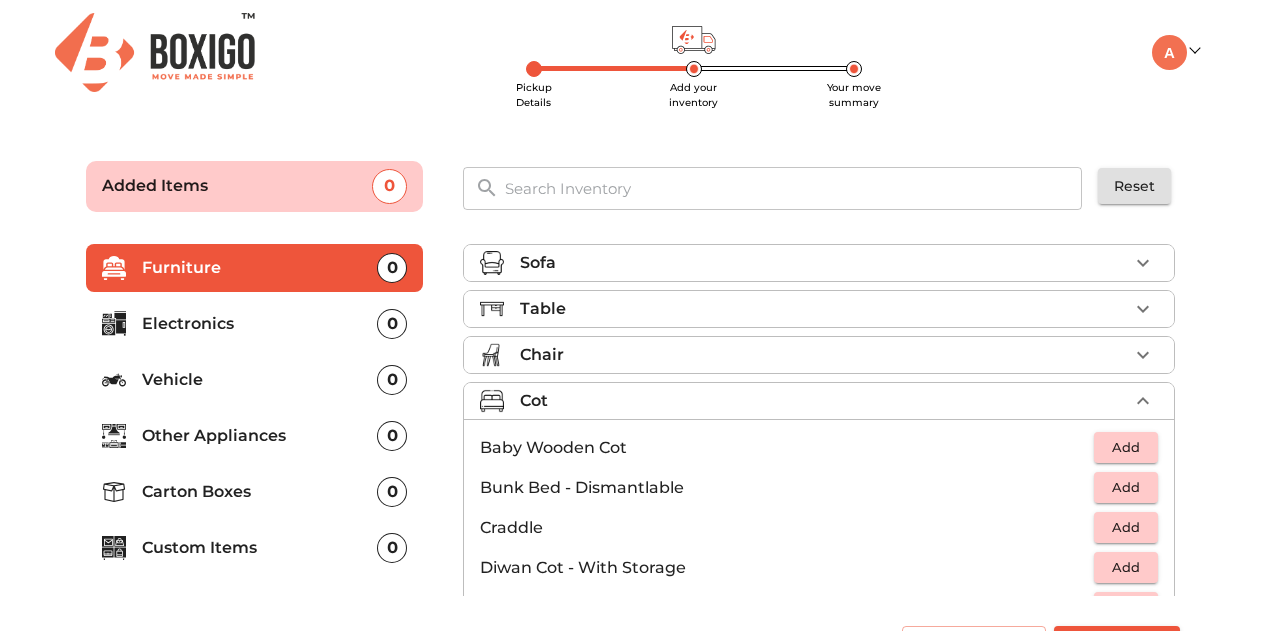 click on "Cot" at bounding box center (824, 401) 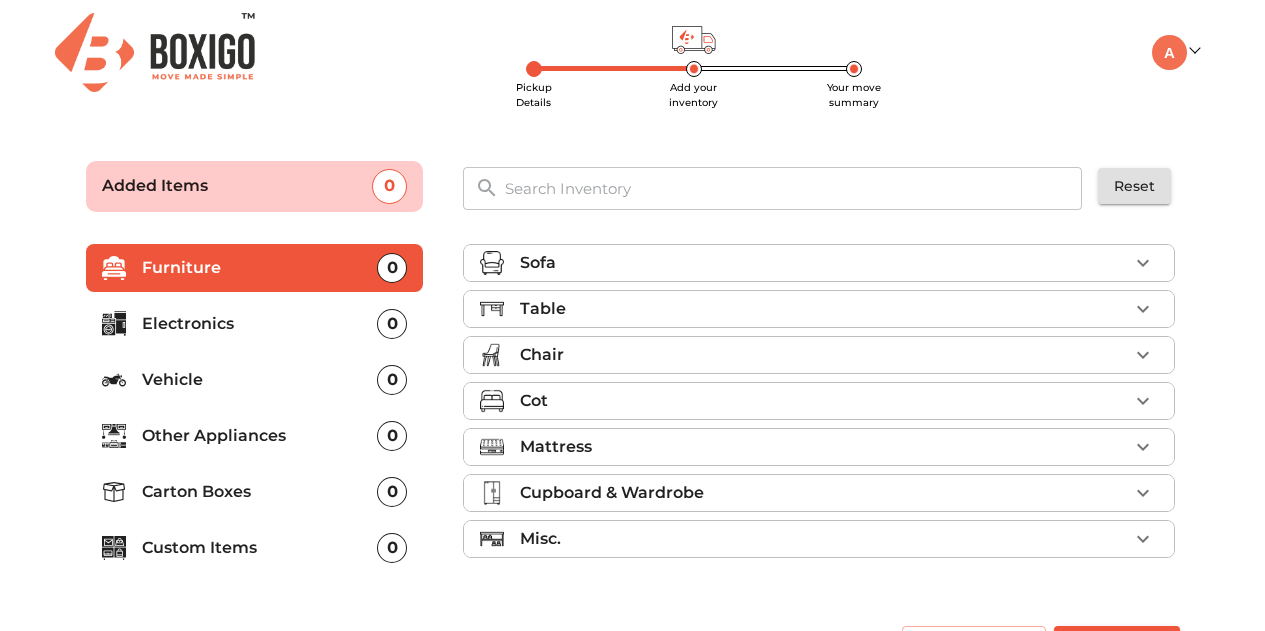 scroll, scrollTop: 51, scrollLeft: 0, axis: vertical 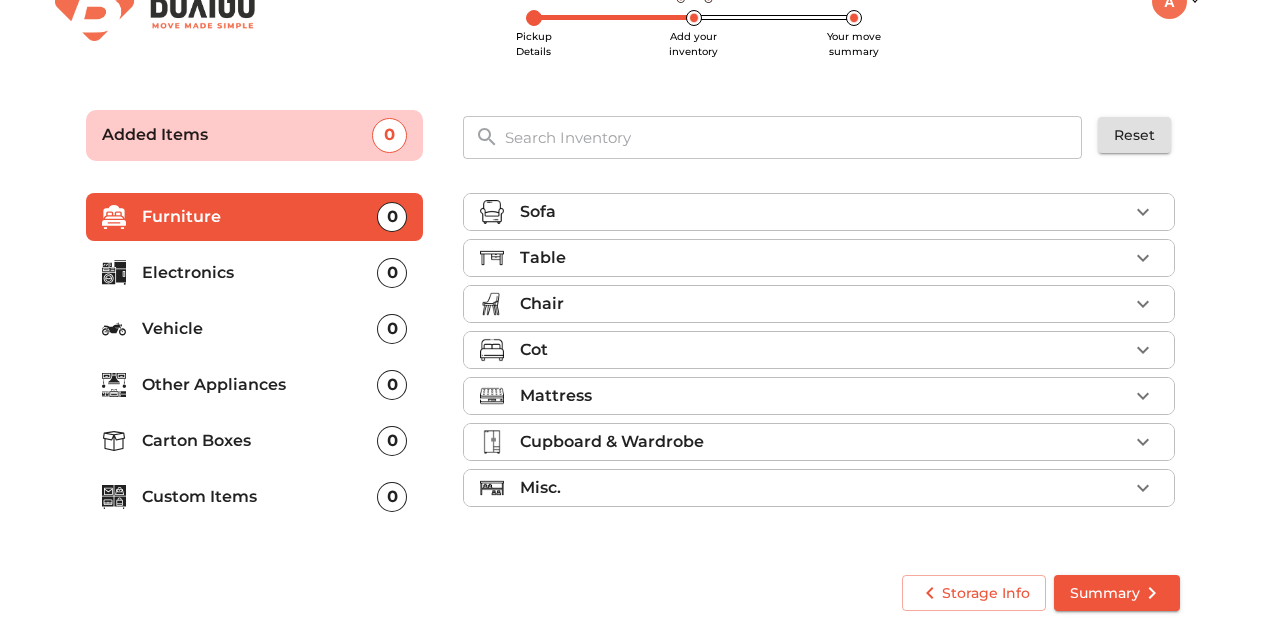 click on "Vehicle" at bounding box center (260, 329) 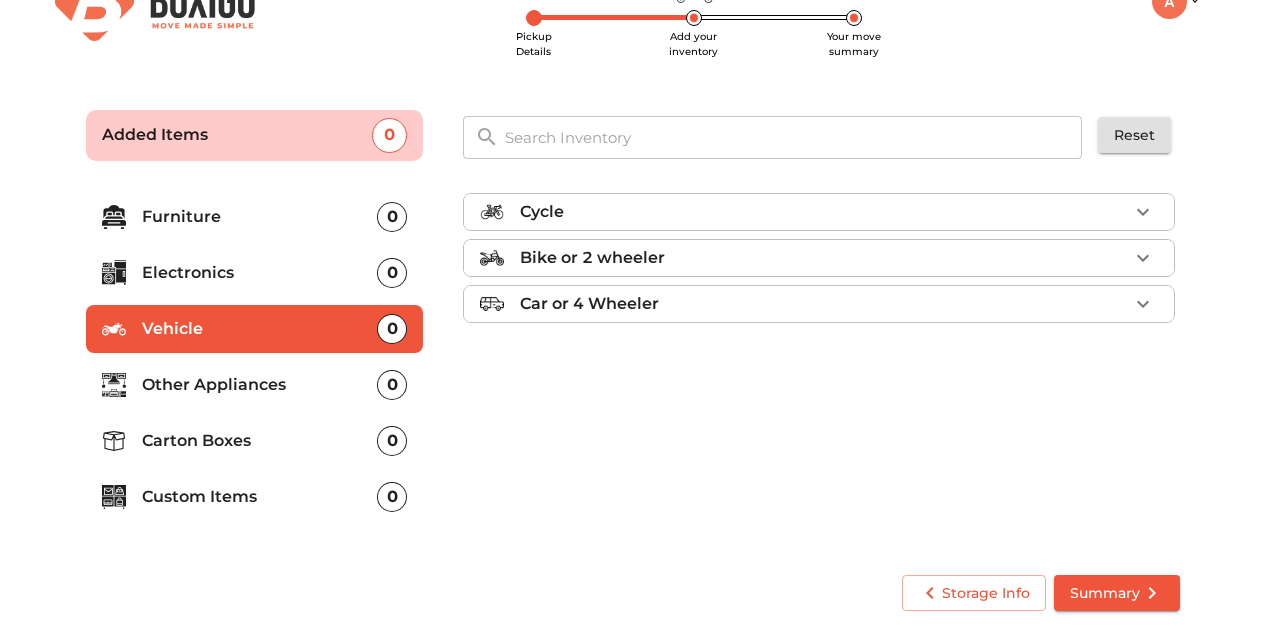 click on "Car or 4 Wheeler" at bounding box center [589, 304] 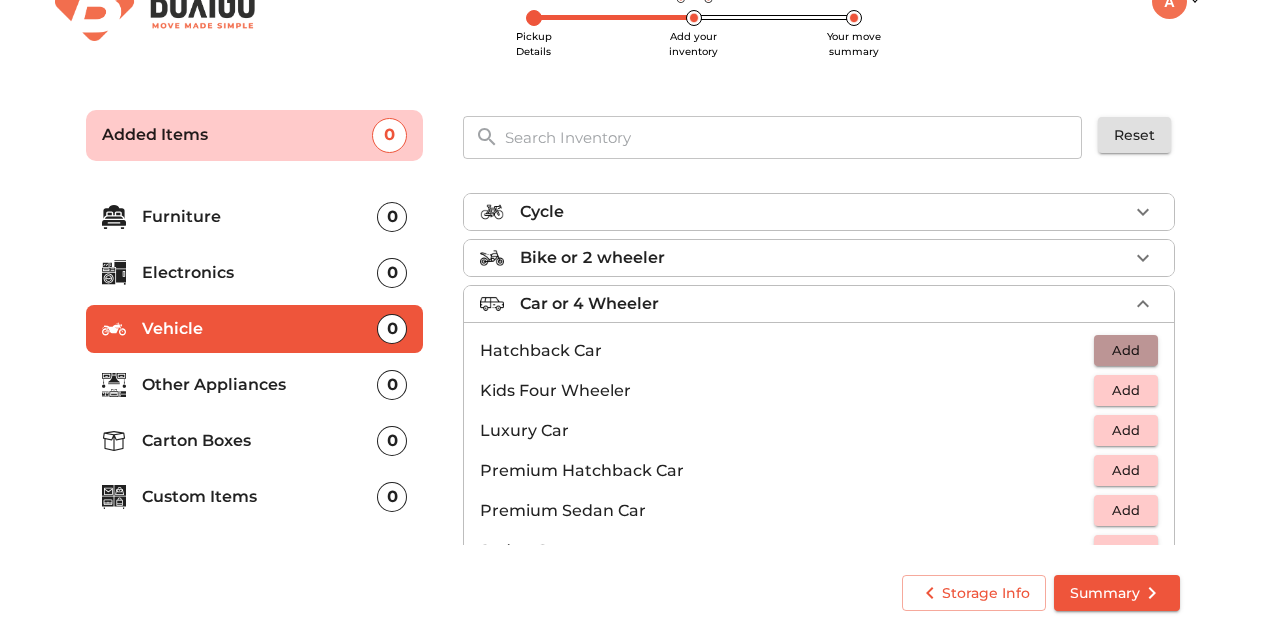 click on "Add" at bounding box center (1126, 350) 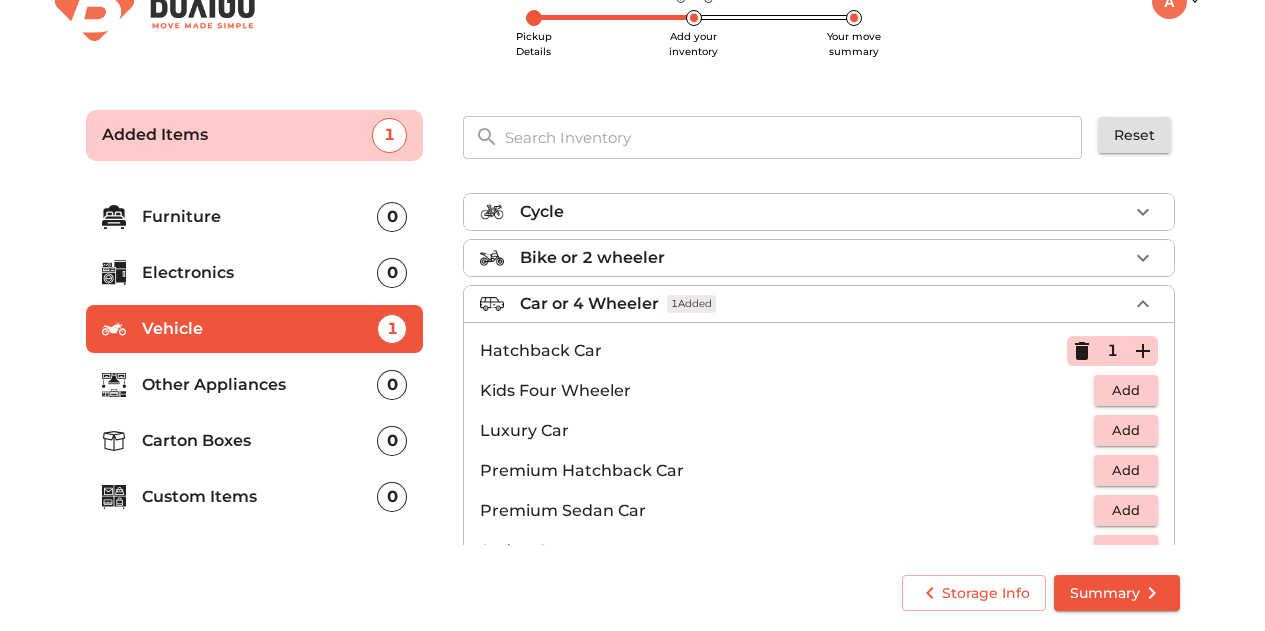 scroll, scrollTop: 91, scrollLeft: 0, axis: vertical 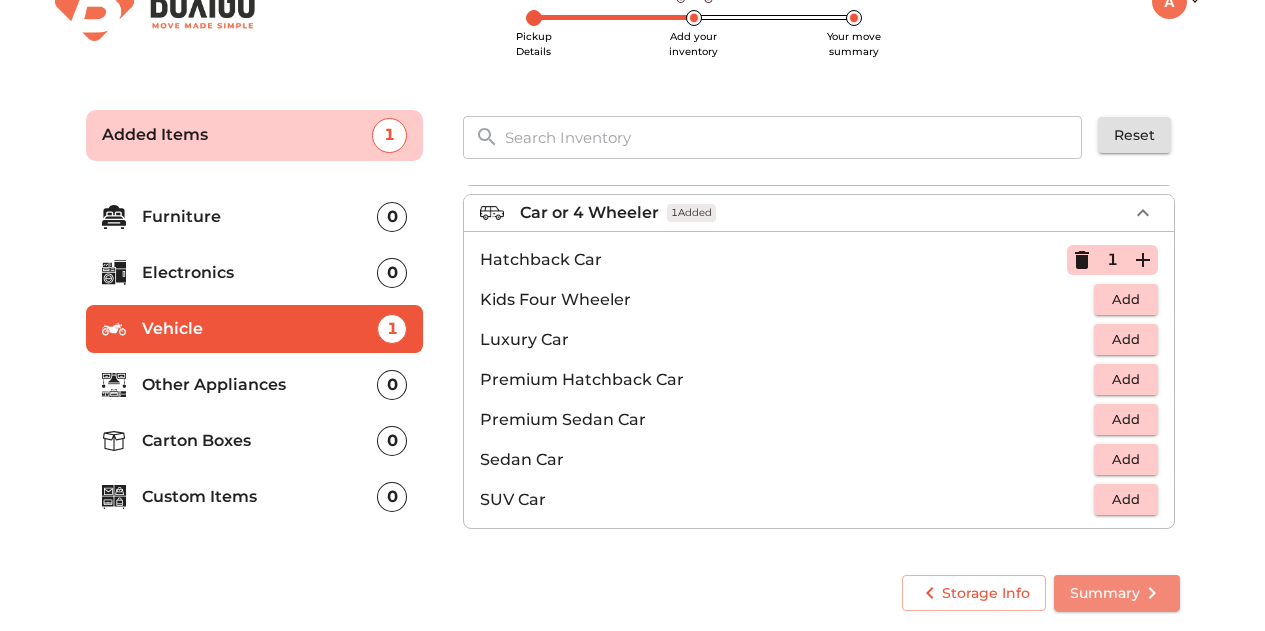 click on "Summary" at bounding box center [1117, 593] 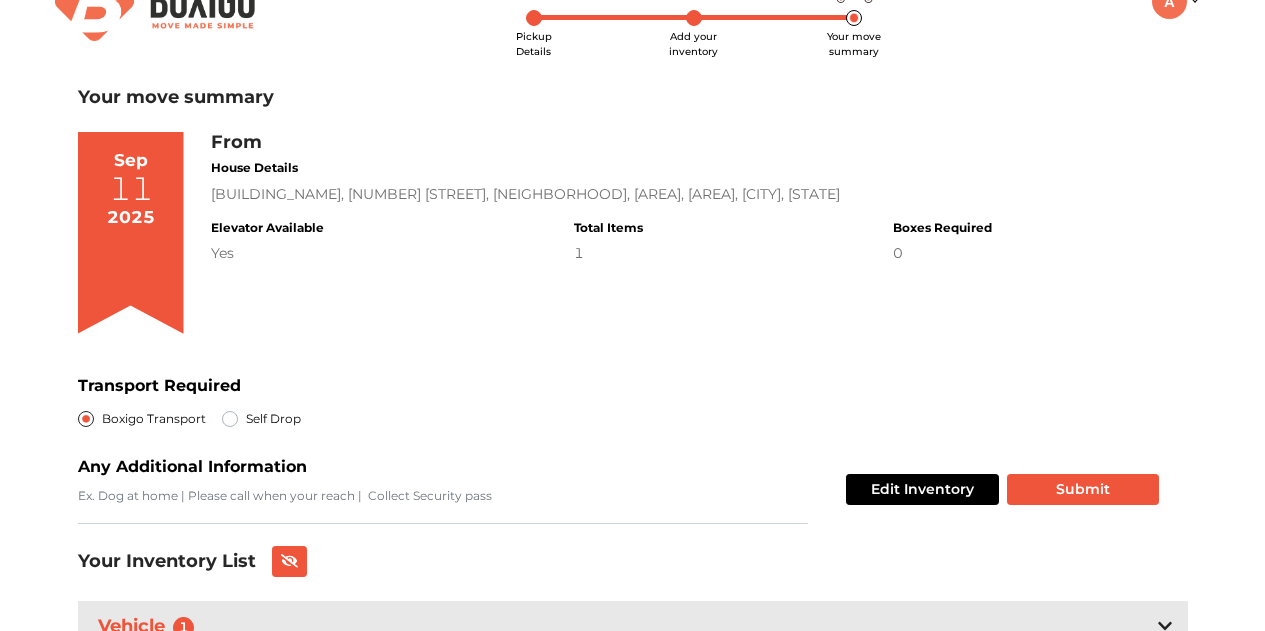 scroll, scrollTop: 145, scrollLeft: 0, axis: vertical 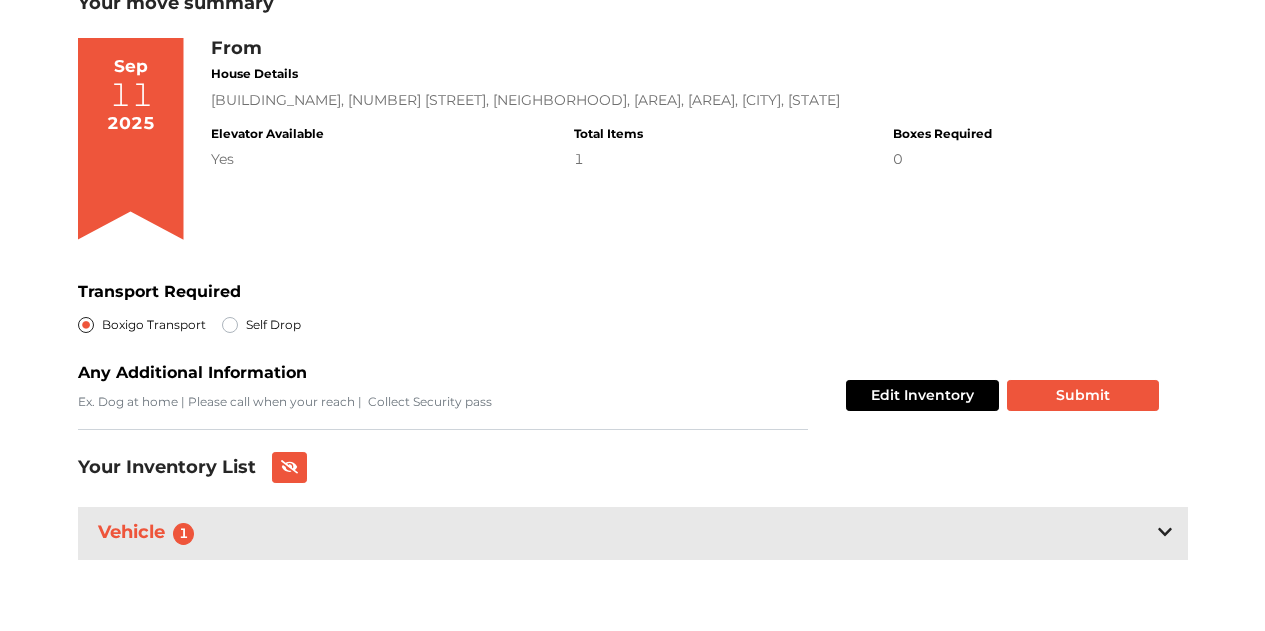 click on "Self Drop" at bounding box center [273, 325] 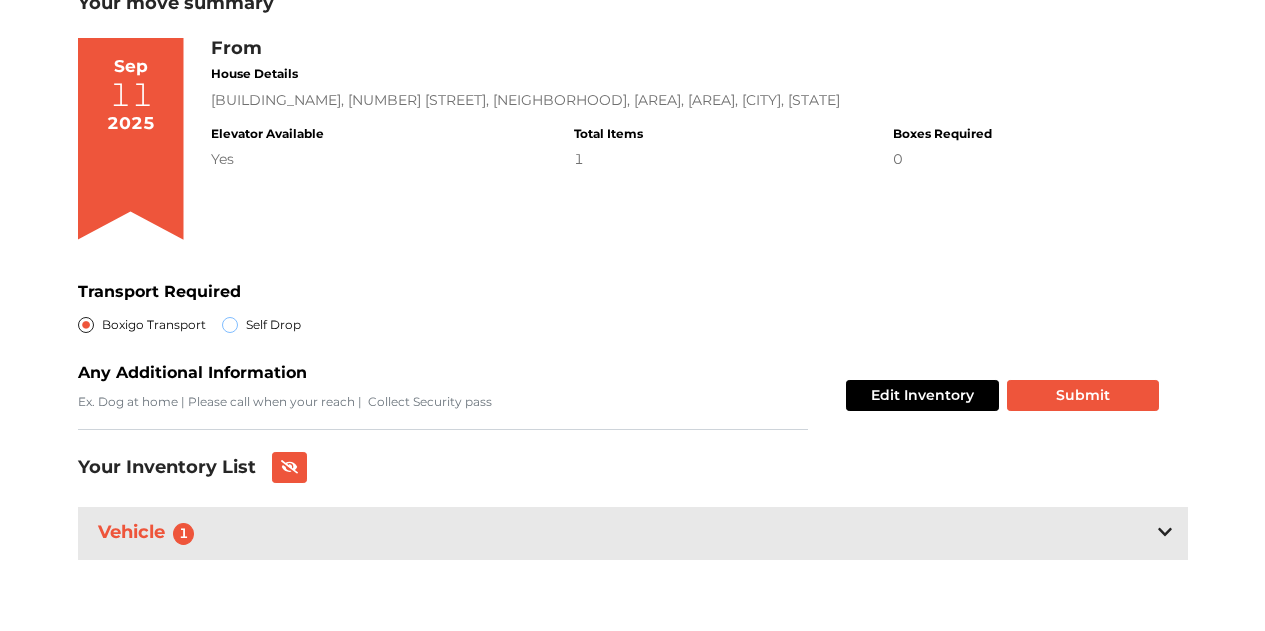 radio on "true" 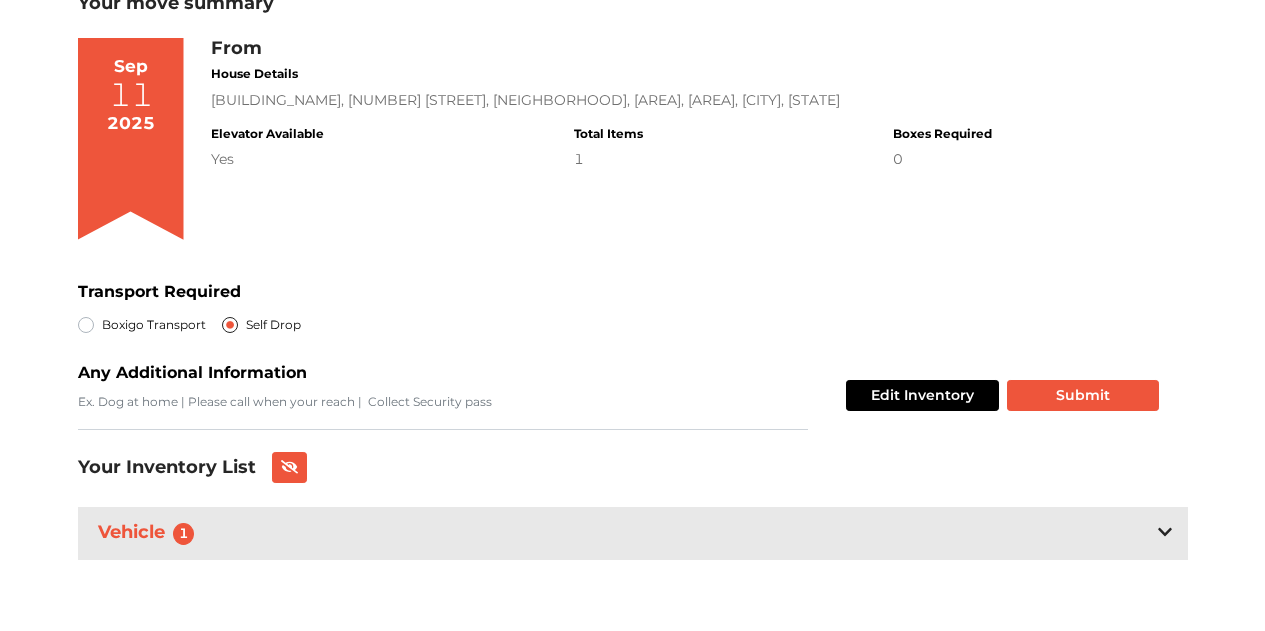click on "Boxigo Transport" at bounding box center (154, 325) 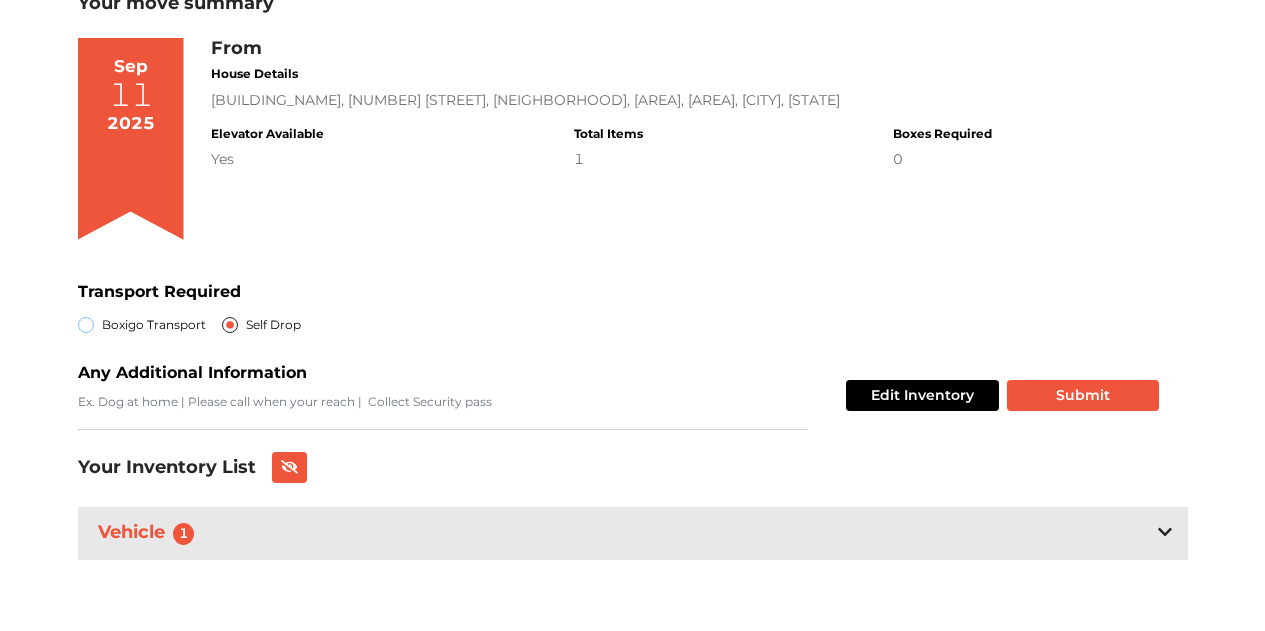 click on "Boxigo Transport" at bounding box center (86, 323) 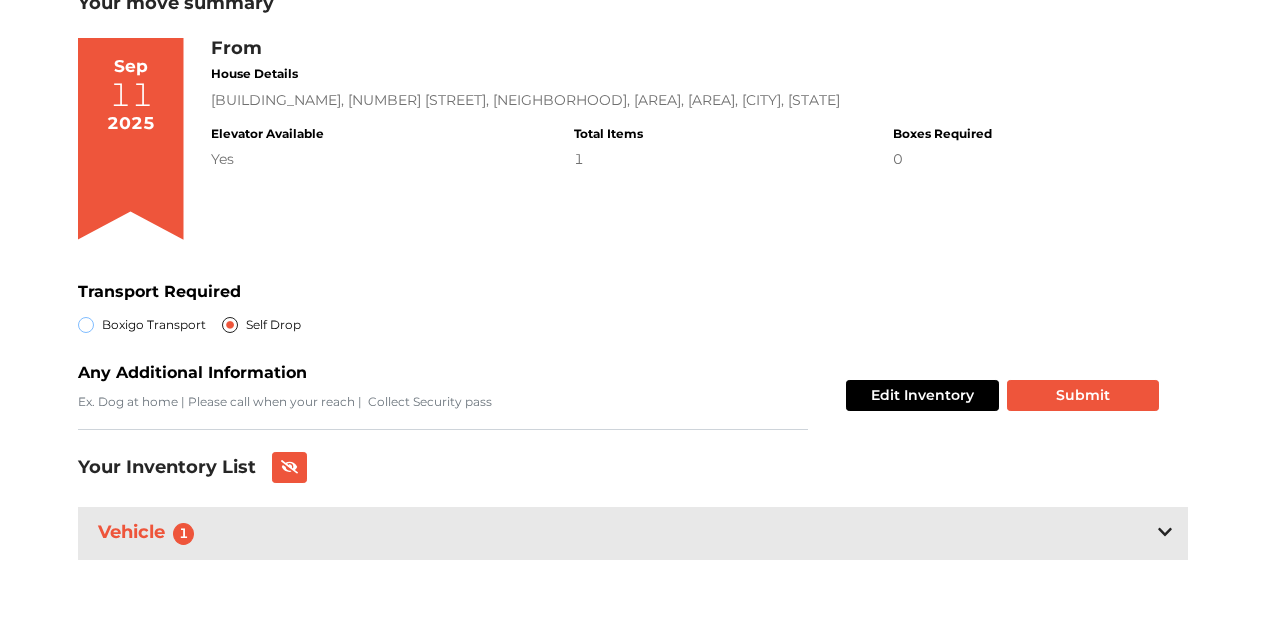 radio on "true" 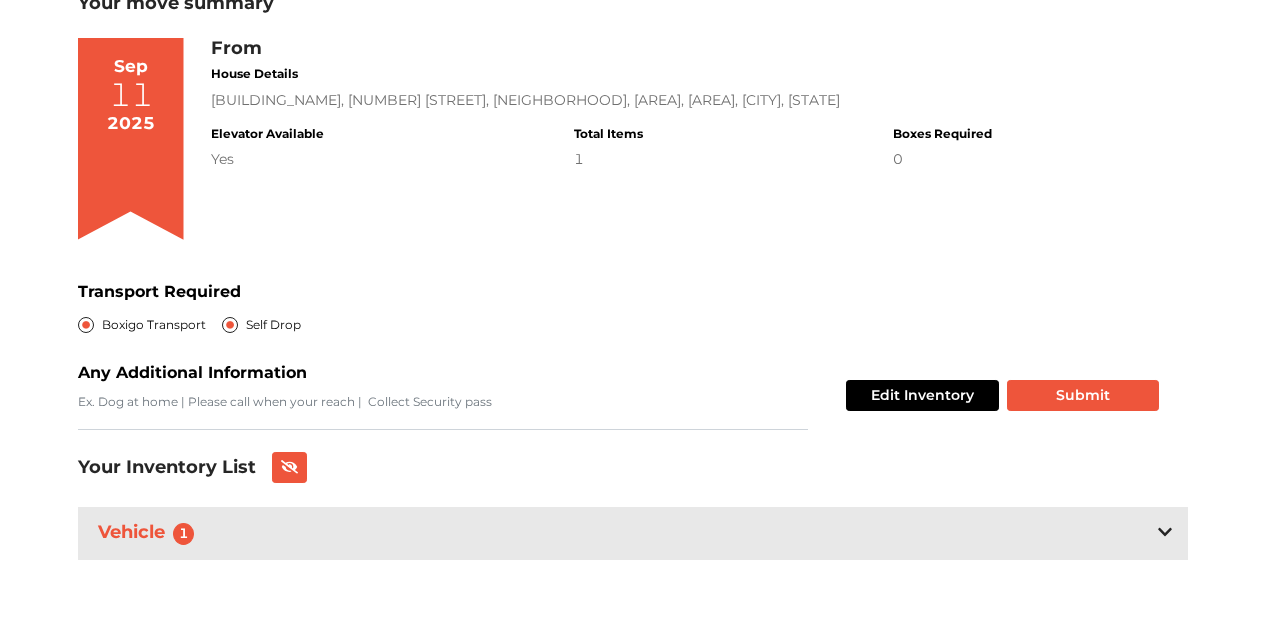 radio on "false" 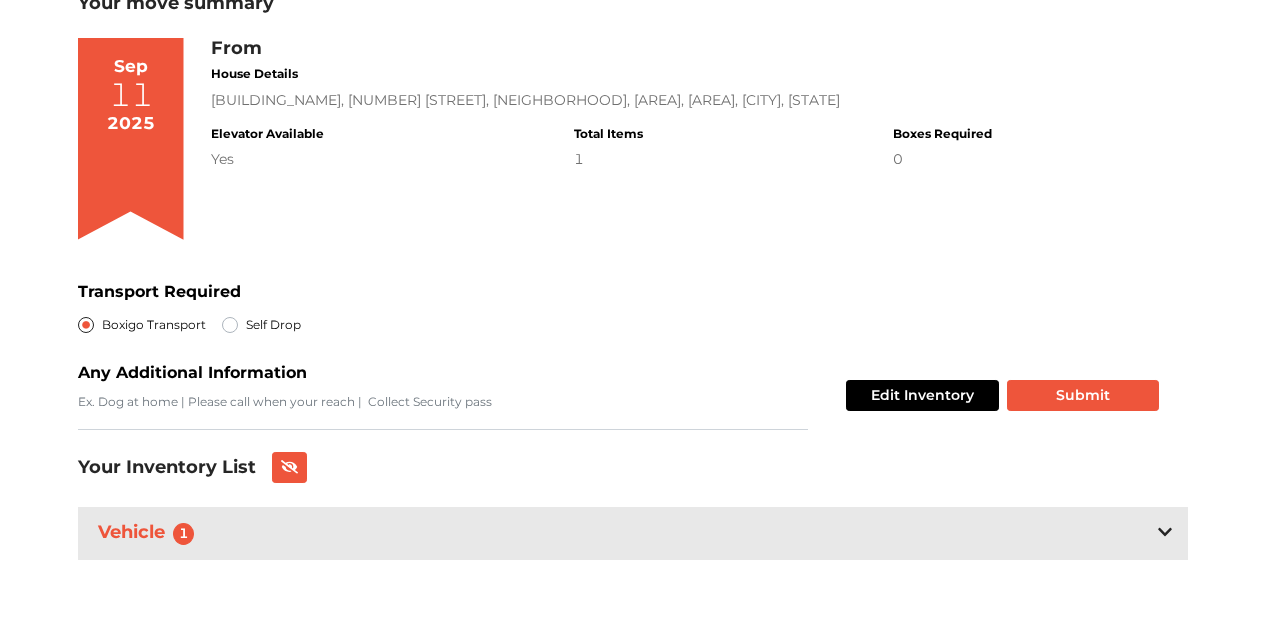 click on "Pickup   Details Add your   inventory Your move   summary My Moves My Profile Make Estimate LOGOUT Pickup   Details Add your   inventory Your move   summary  Your move summary  Sep 11 2025  From  House Details   Vasiyam Grandeur Apartments, 6th St, Veerabhadra Nagar, VGP Layout, Perumbakkam, Chennai, Tamil Nadu   Elevator Available   Yes   Total Items    1 Boxes Required    0 Transport Required Boxigo Transport Self Drop Any Additional Information Edit Inventory Submit  Your Inventory List  Vehicle 1 Car or 4 Wheeler   Hatchback Car     1" at bounding box center (632, 243) 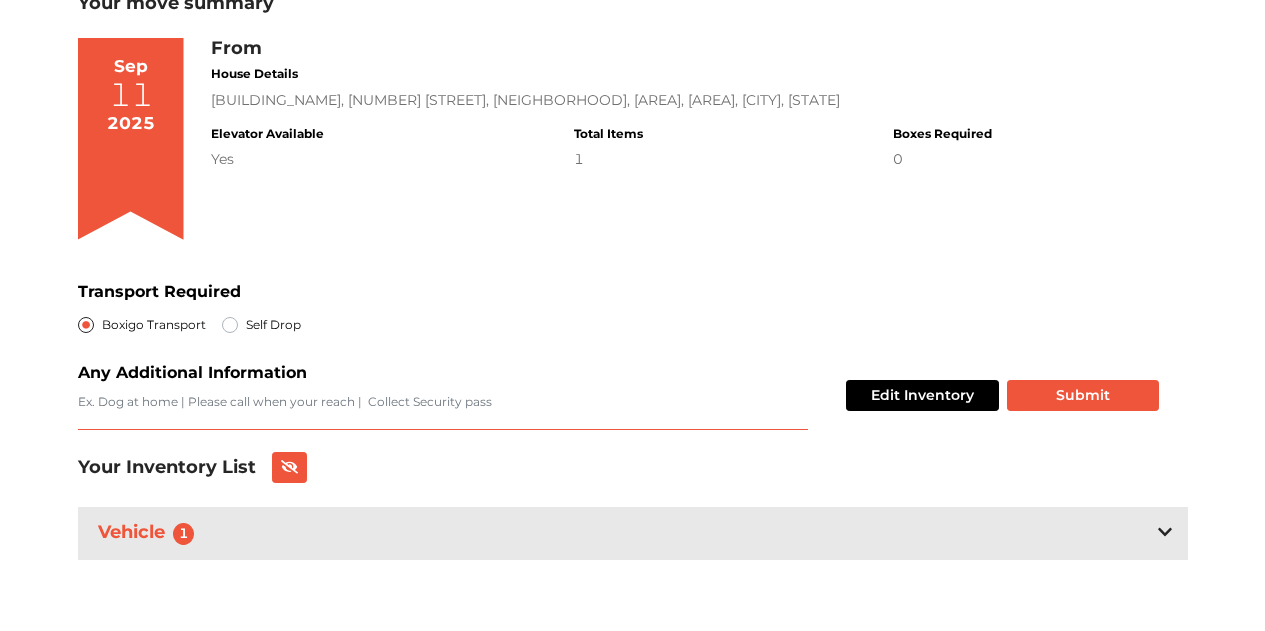 click on "Transport Required" at bounding box center (443, 411) 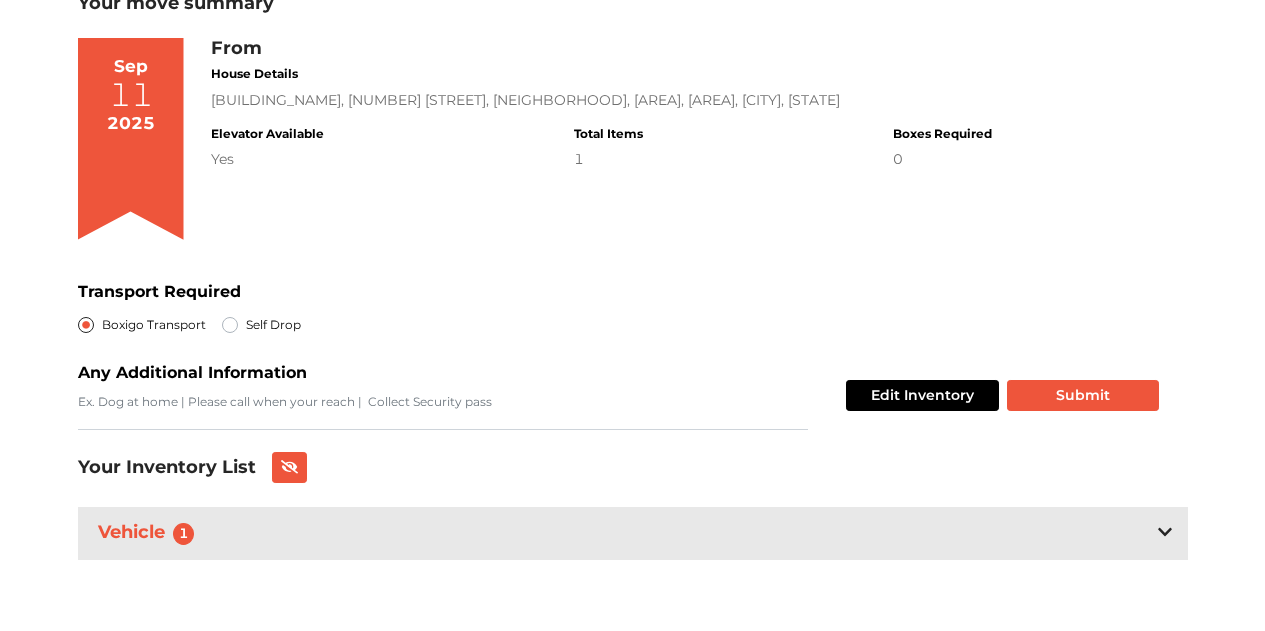click on "Pickup   Details Add your   inventory Your move   summary My Moves My Profile Make Estimate LOGOUT Pickup   Details Add your   inventory Your move   summary  Your move summary  Sep 11 2025  From  House Details   Vasiyam Grandeur Apartments, 6th St, Veerabhadra Nagar, VGP Layout, Perumbakkam, Chennai, Tamil Nadu   Elevator Available   Yes   Total Items    1 Boxes Required    0 Transport Required Boxigo Transport Self Drop Any Additional Information Edit Inventory Submit  Your Inventory List  Vehicle 1 Car or 4 Wheeler   Hatchback Car     1" at bounding box center (632, 243) 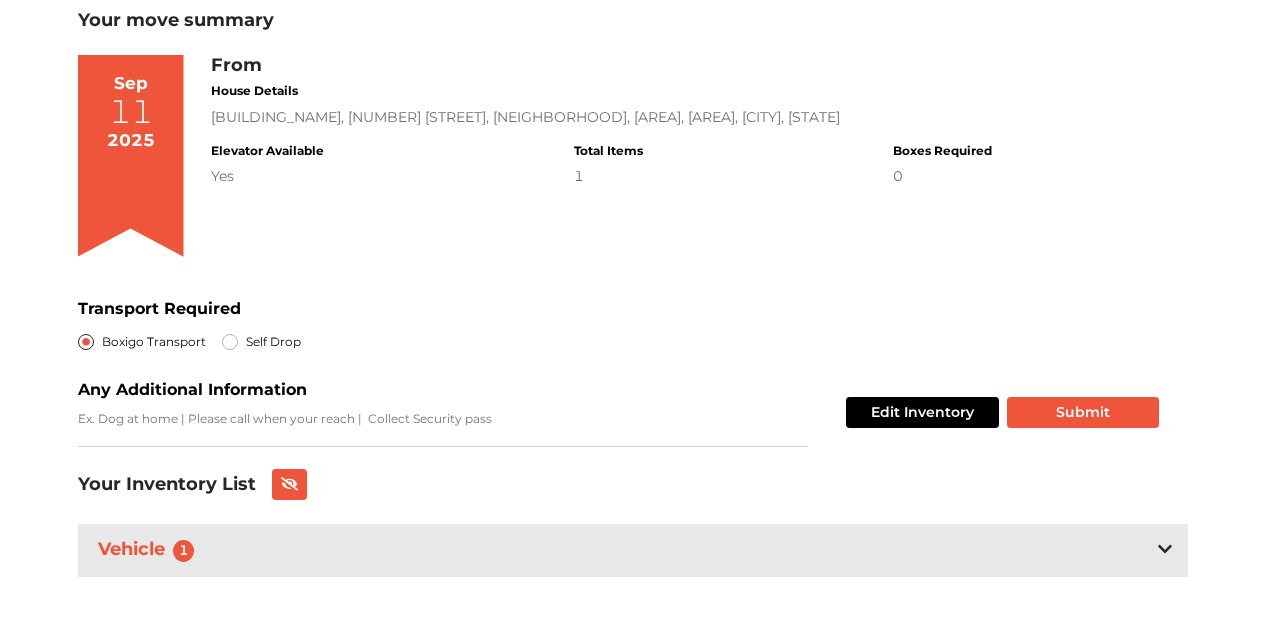 scroll, scrollTop: 145, scrollLeft: 0, axis: vertical 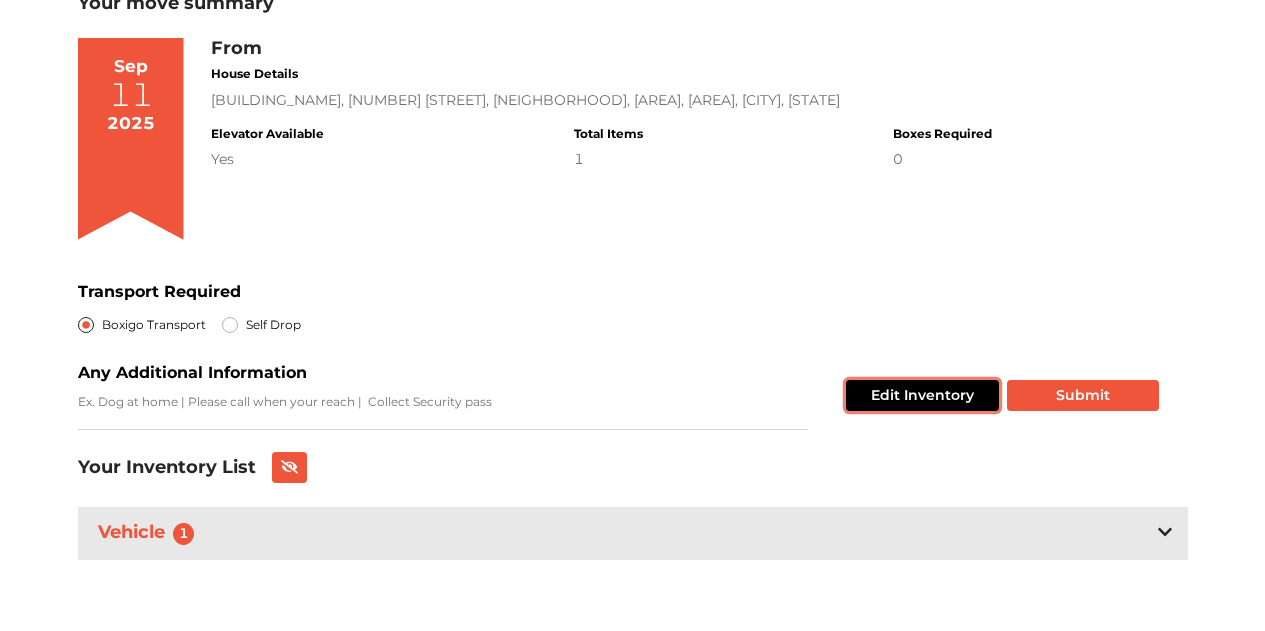 click on "Edit Inventory" at bounding box center (922, 395) 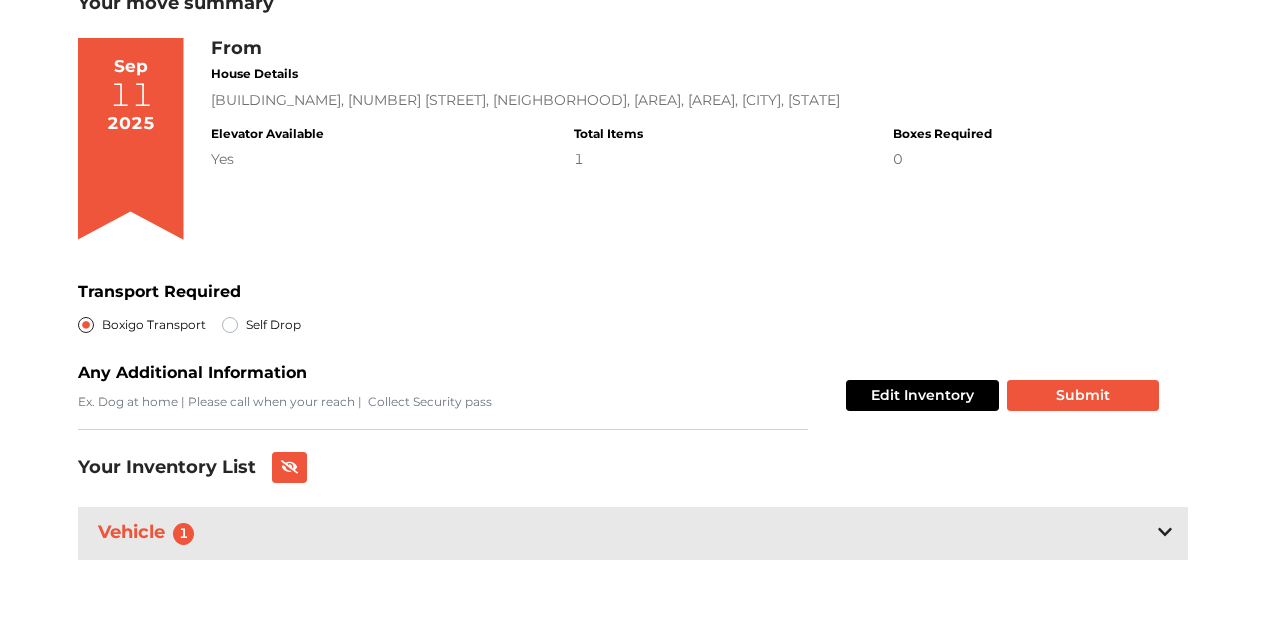 scroll, scrollTop: 7, scrollLeft: 0, axis: vertical 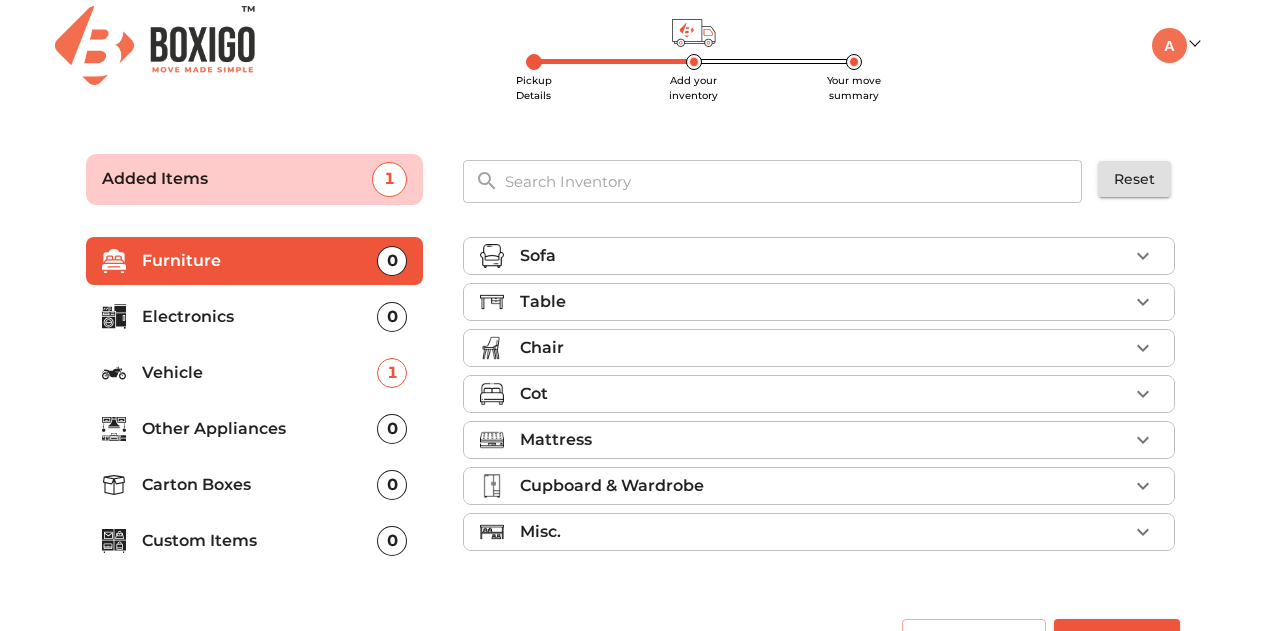 click on "Furniture" at bounding box center [260, 261] 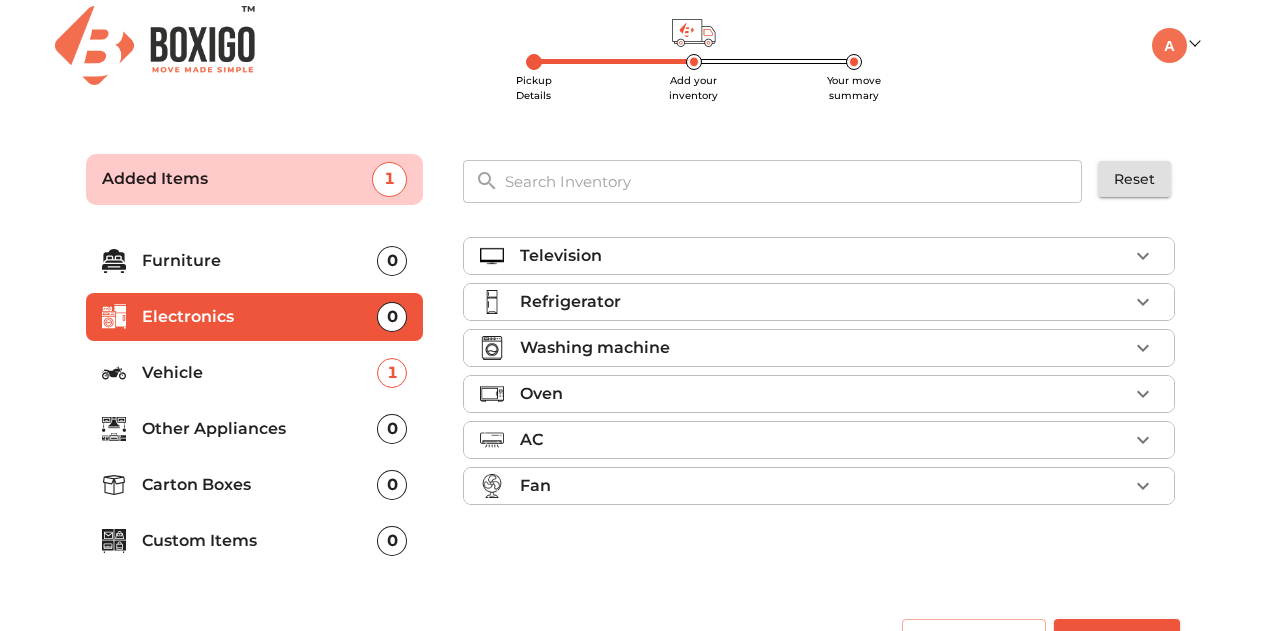 click on "Vehicle" at bounding box center [260, 373] 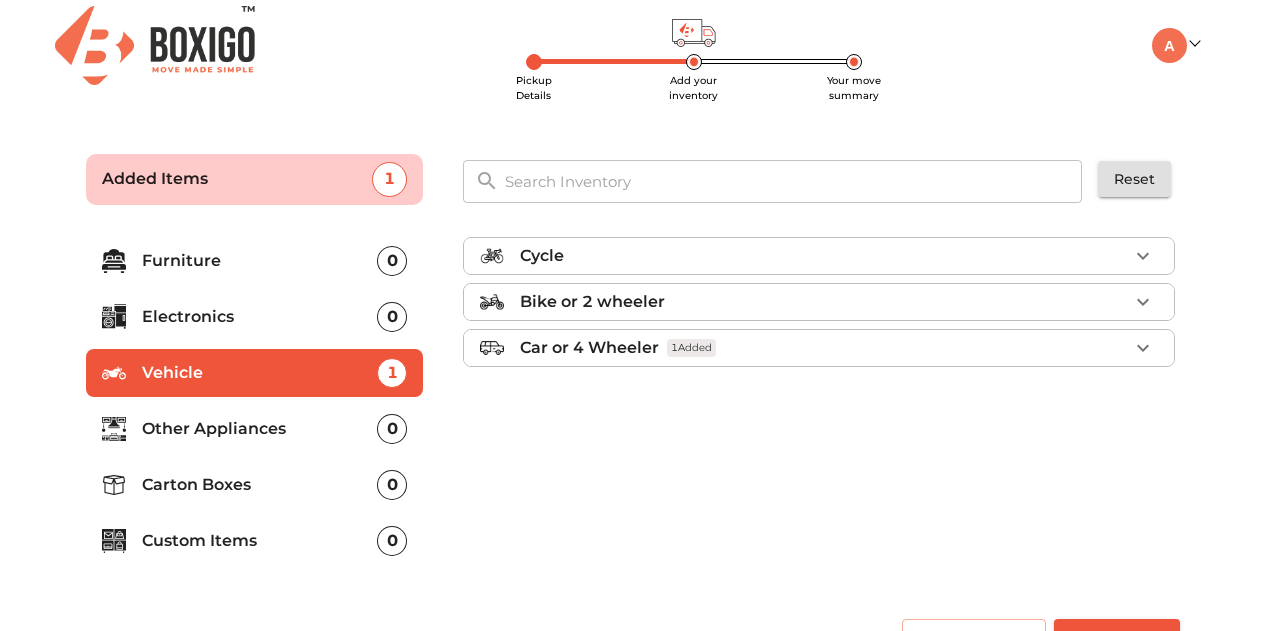 click on "Other Appliances" at bounding box center (260, 429) 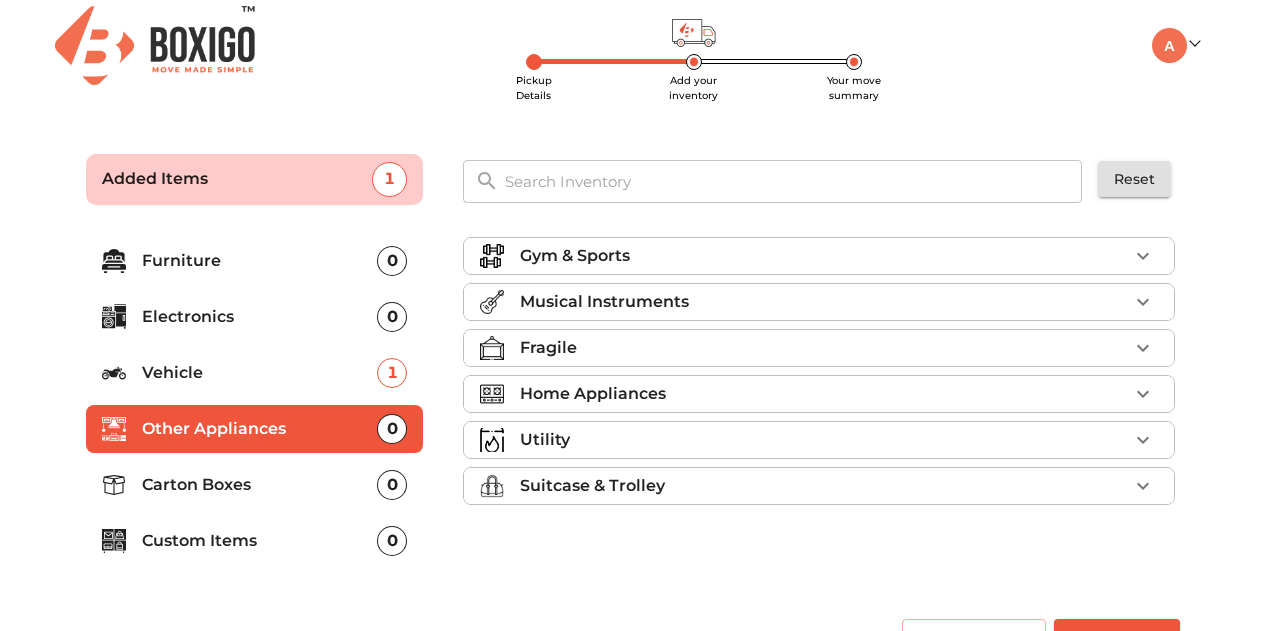 click on "Carton Boxes" at bounding box center (260, 485) 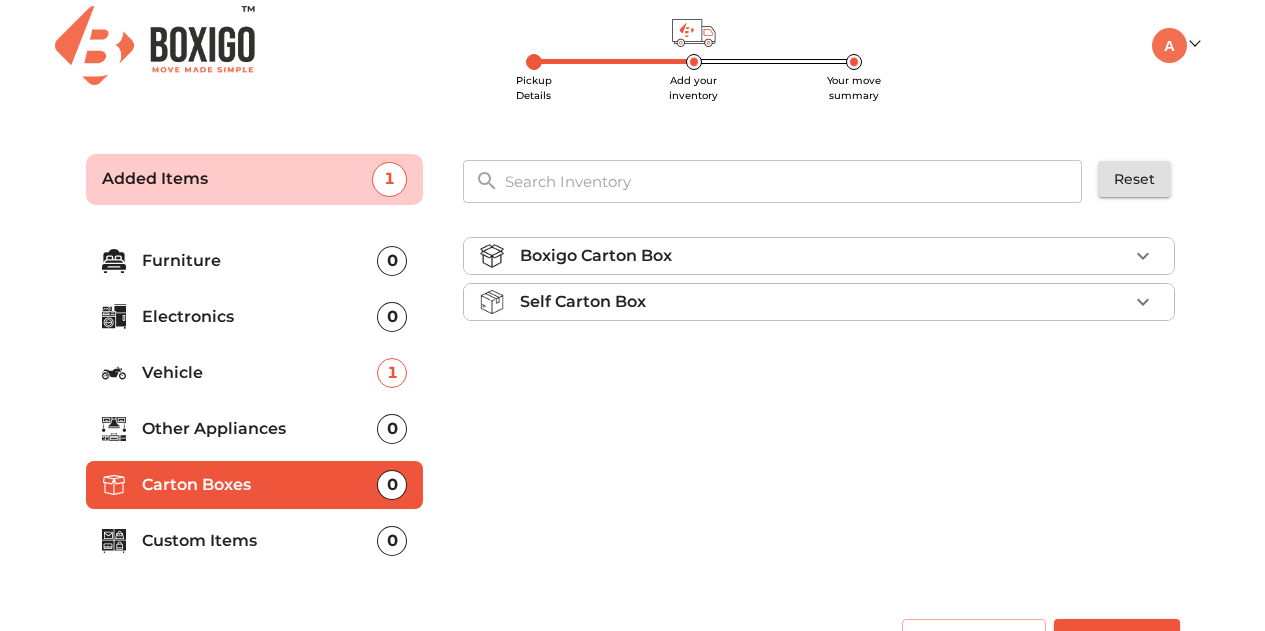click on "Custom Items" at bounding box center (260, 541) 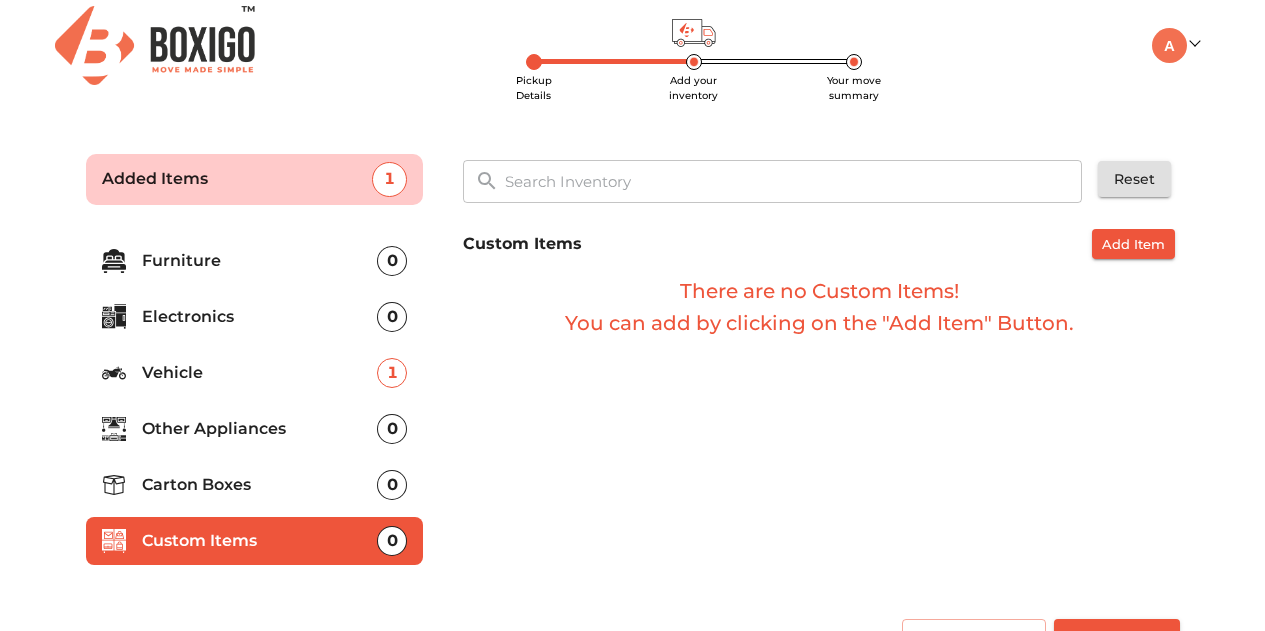 click on "Carton Boxes" at bounding box center (260, 485) 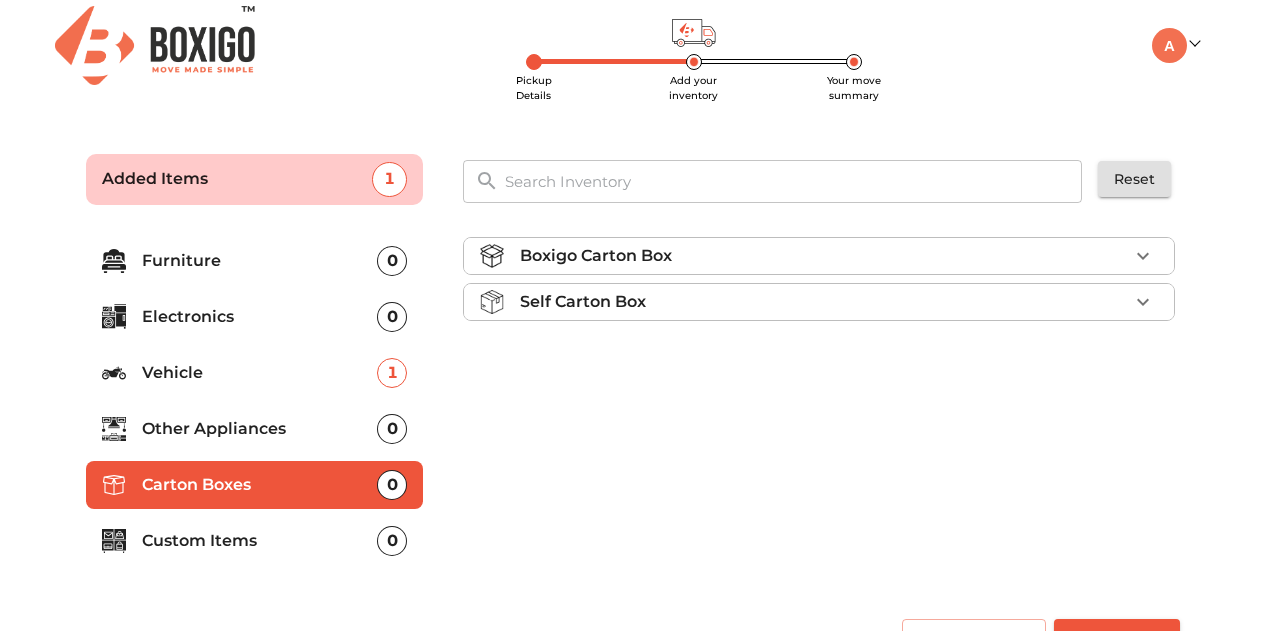 click on "Other Appliances" at bounding box center (260, 429) 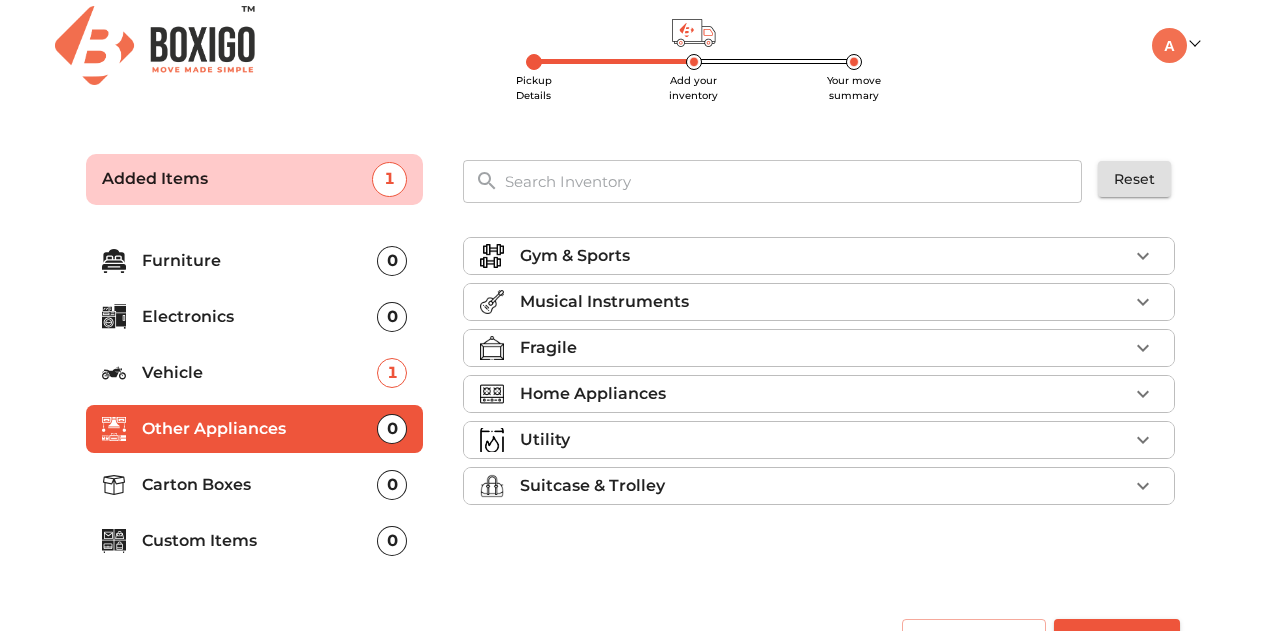 click on "Vehicle" at bounding box center [260, 373] 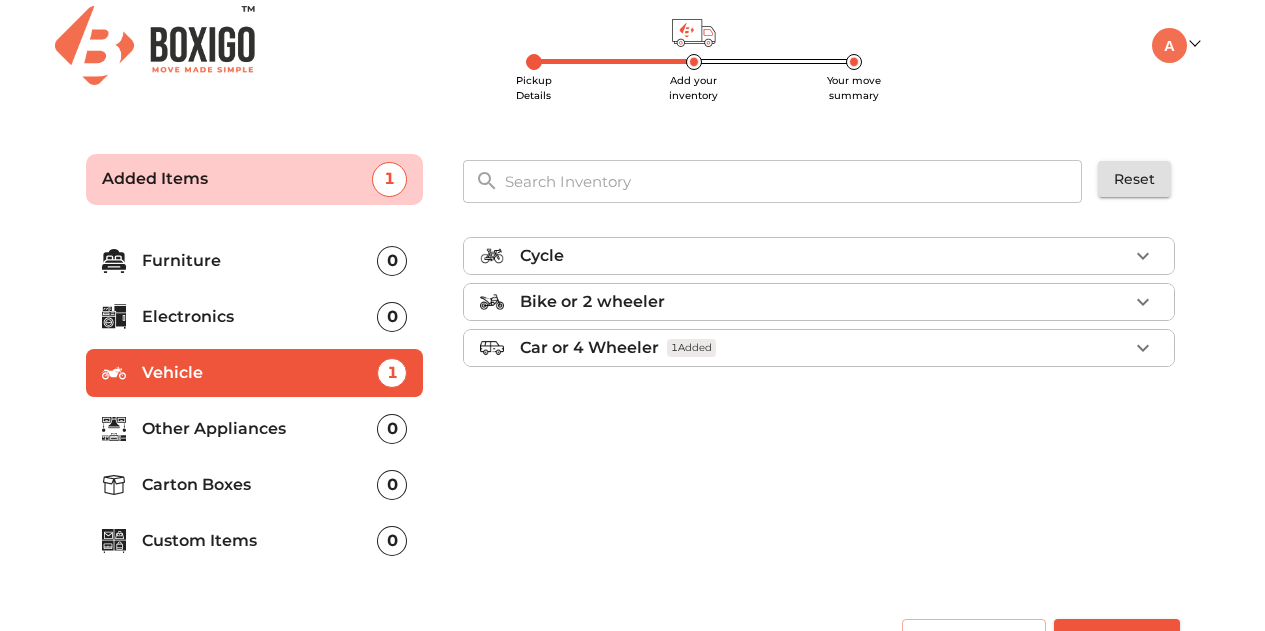 click on "Cycle Bike or 2 wheeler Car or 4 Wheeler 1  Added" at bounding box center (821, 410) 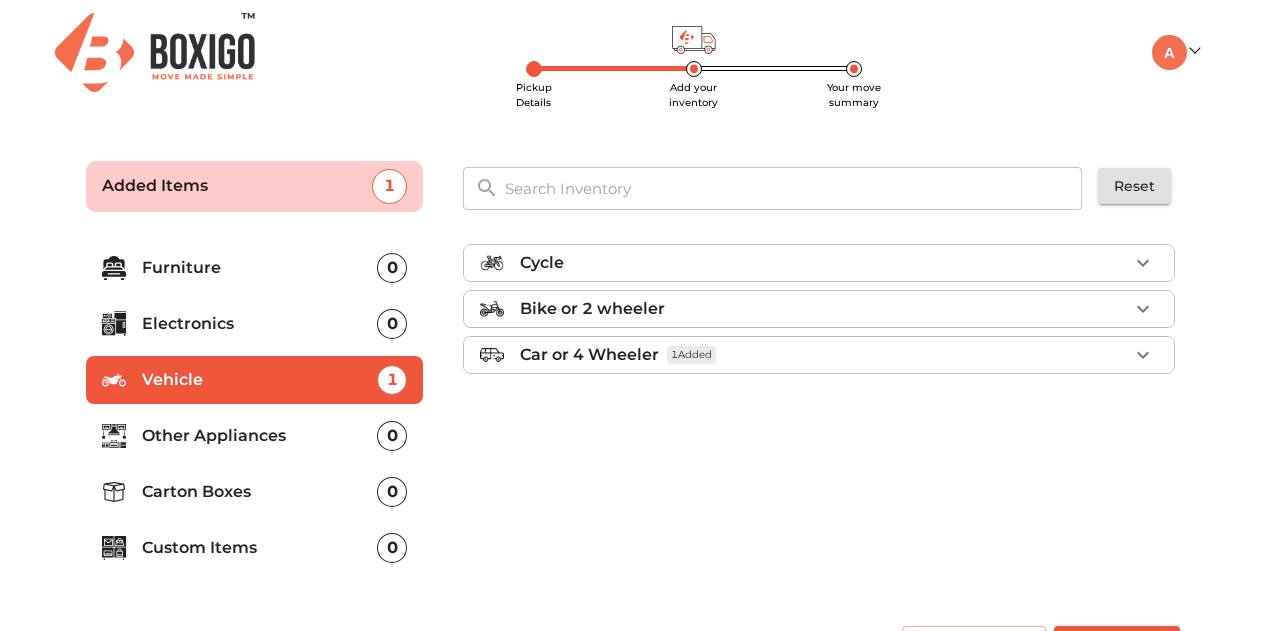 scroll, scrollTop: 51, scrollLeft: 0, axis: vertical 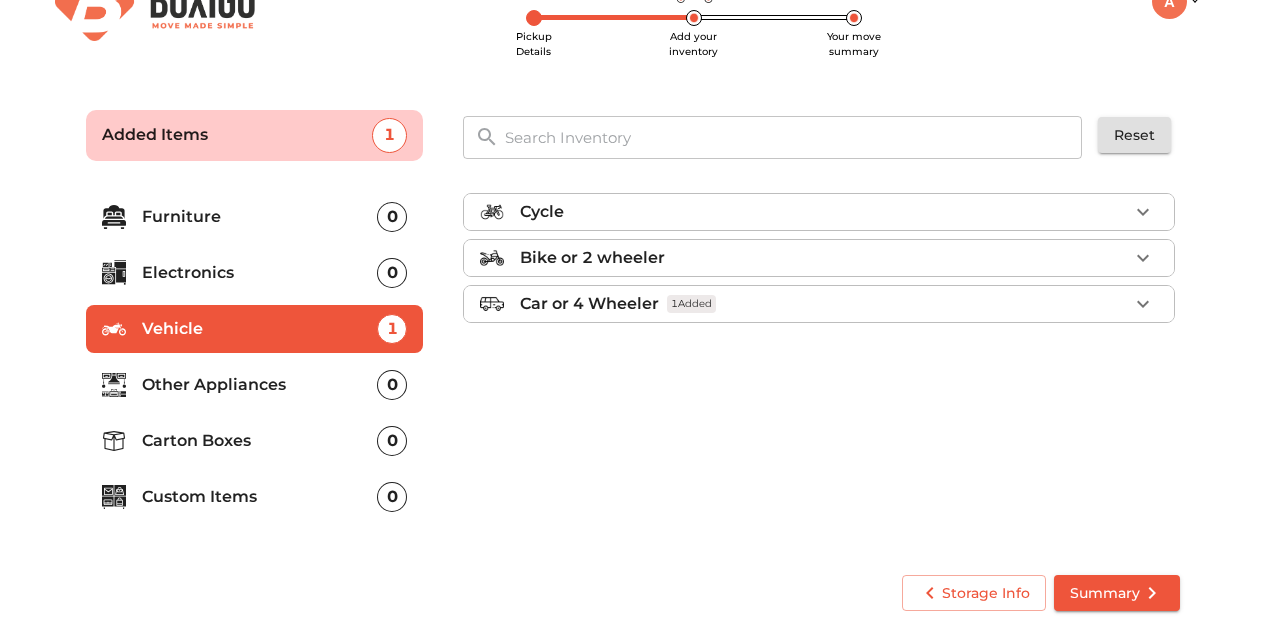 click on "Summary" at bounding box center [1117, 593] 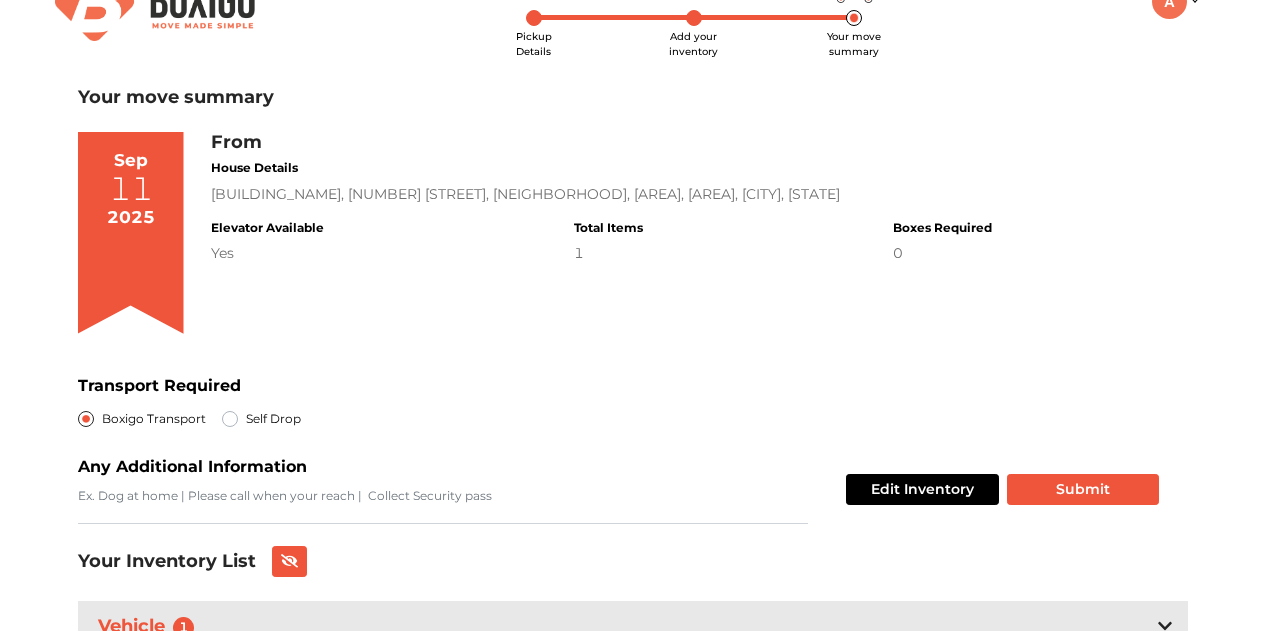scroll, scrollTop: 145, scrollLeft: 0, axis: vertical 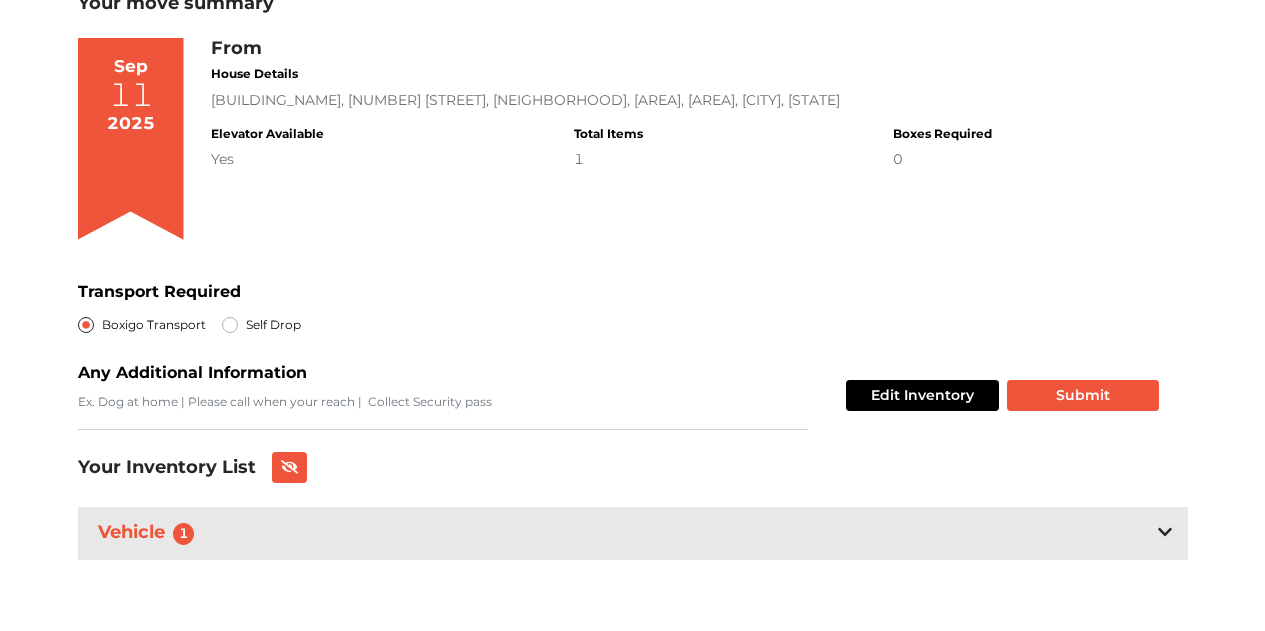 click on "Vehicle 1" at bounding box center [633, 533] 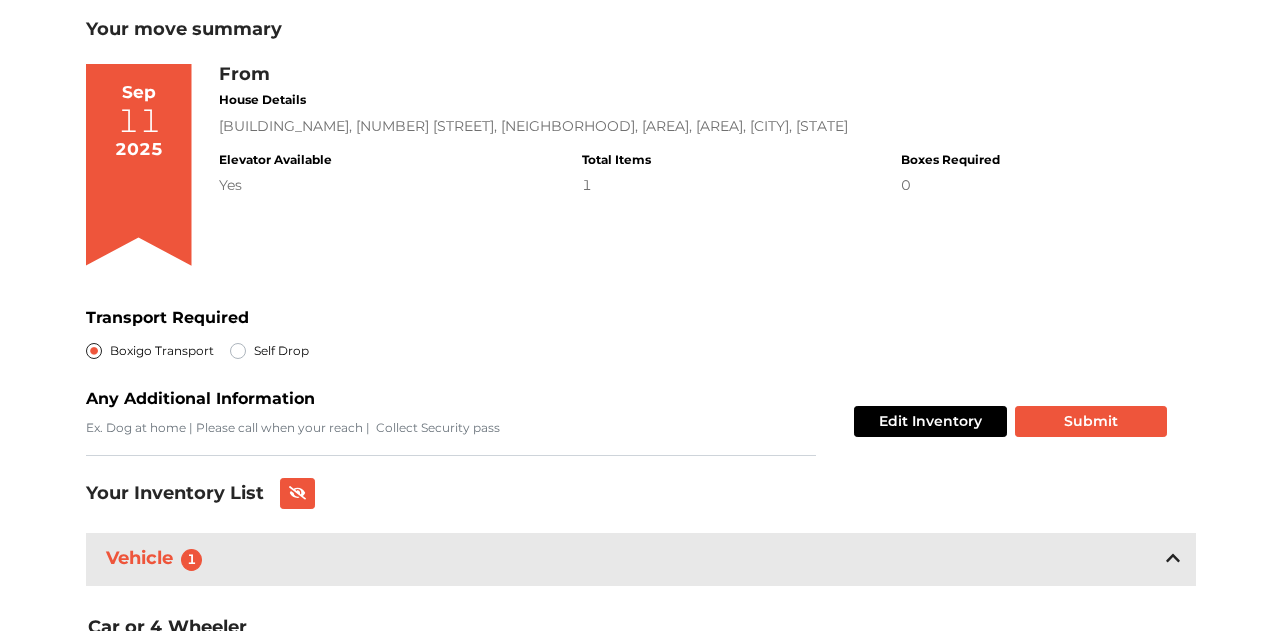 scroll, scrollTop: 118, scrollLeft: 0, axis: vertical 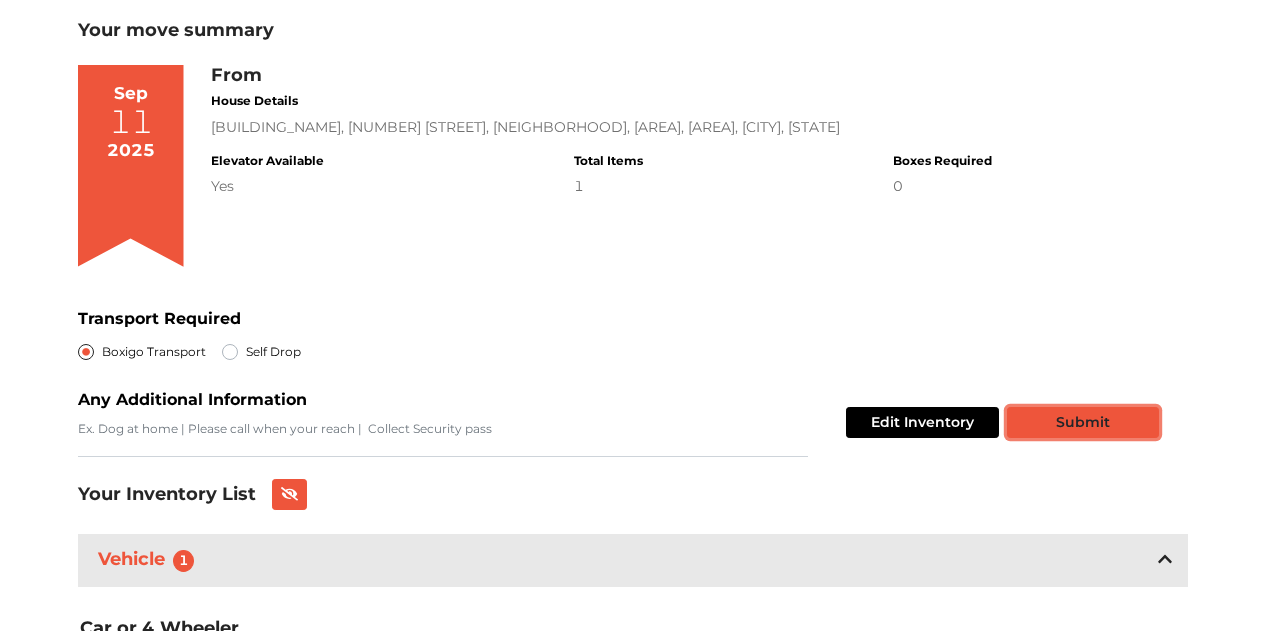 click on "Submit" at bounding box center (1083, 422) 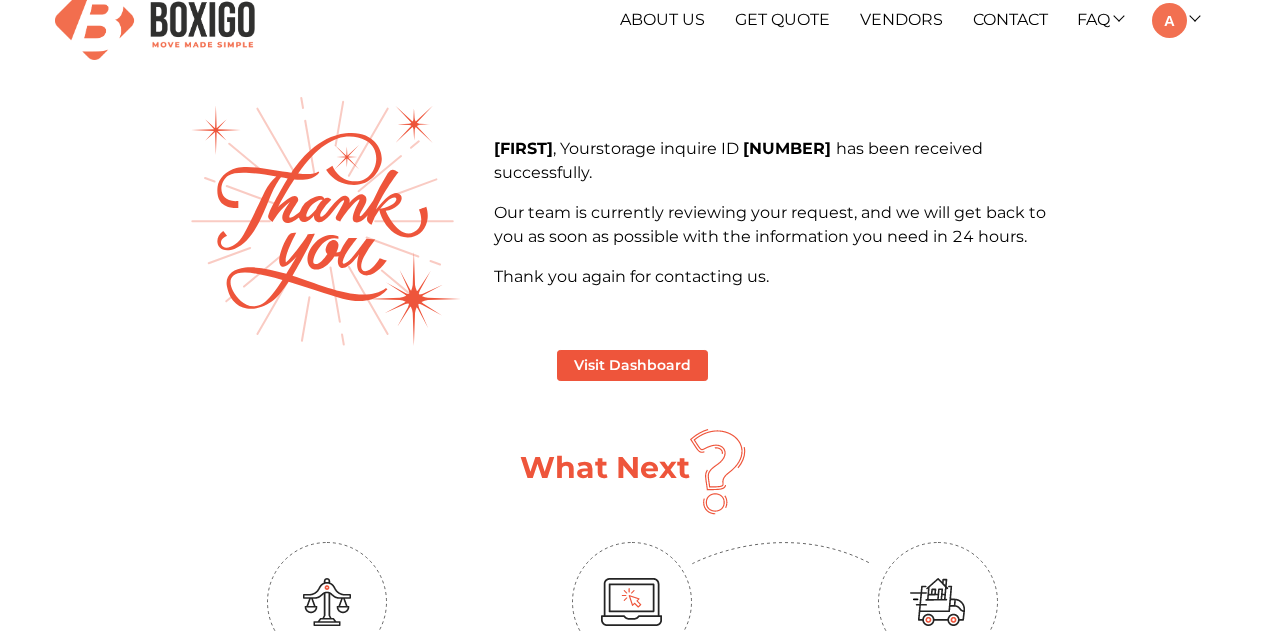 scroll, scrollTop: 31, scrollLeft: 0, axis: vertical 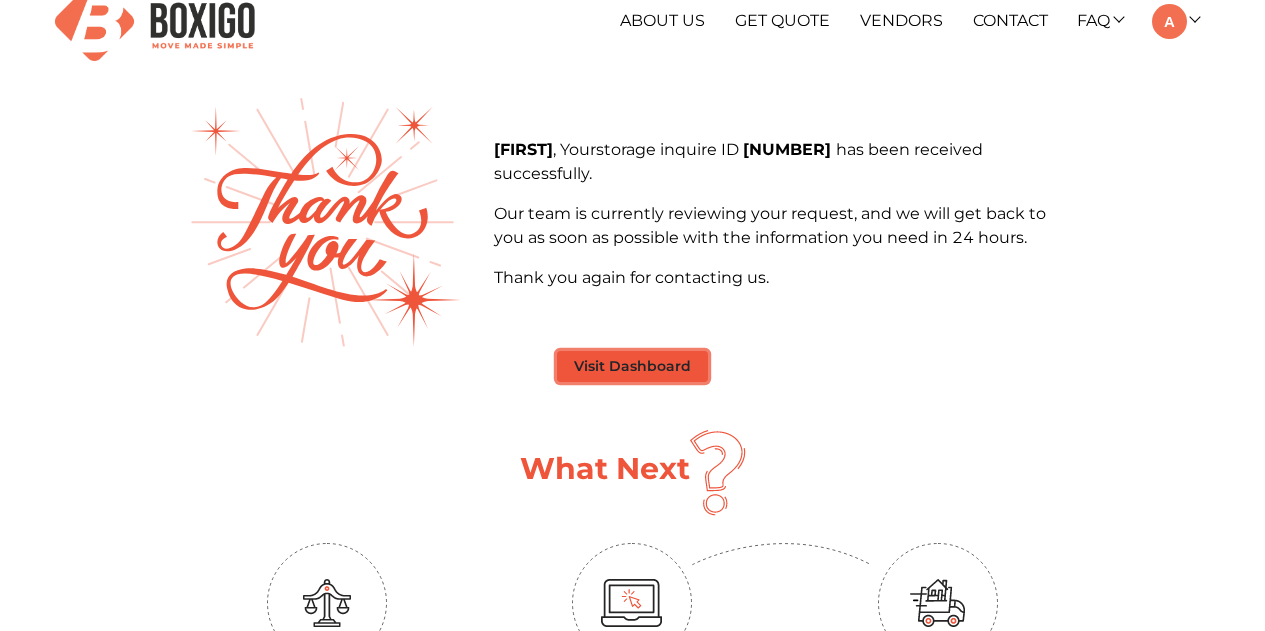 click on "Visit Dashboard" at bounding box center (632, 366) 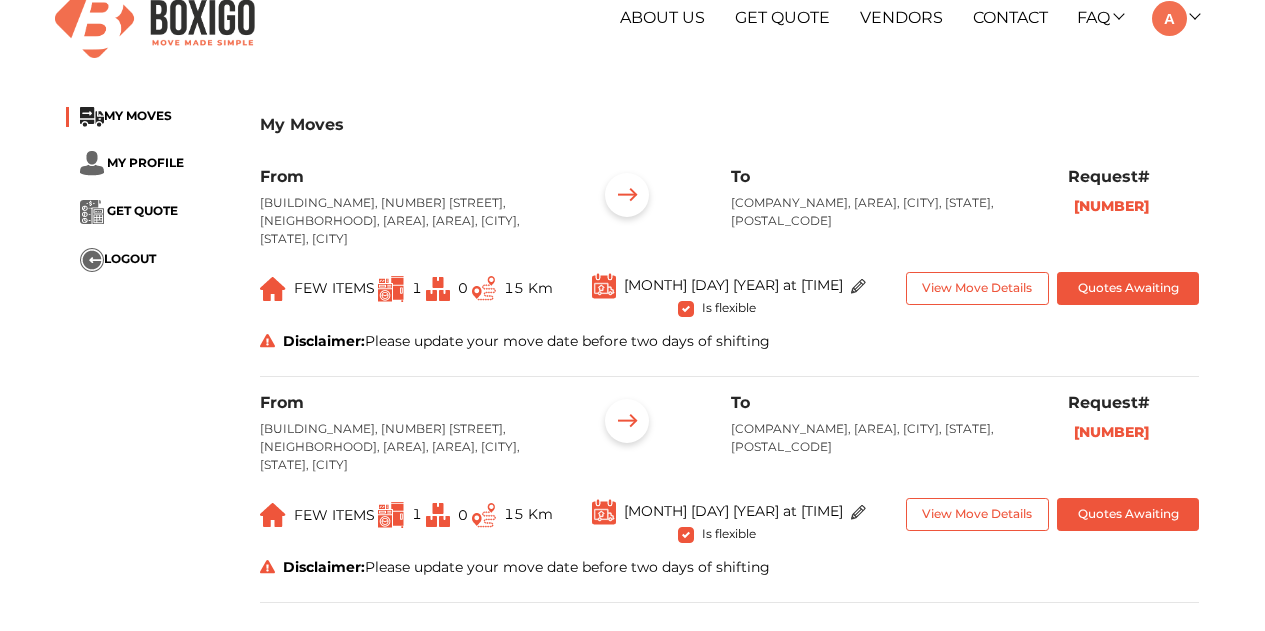 scroll, scrollTop: 33, scrollLeft: 0, axis: vertical 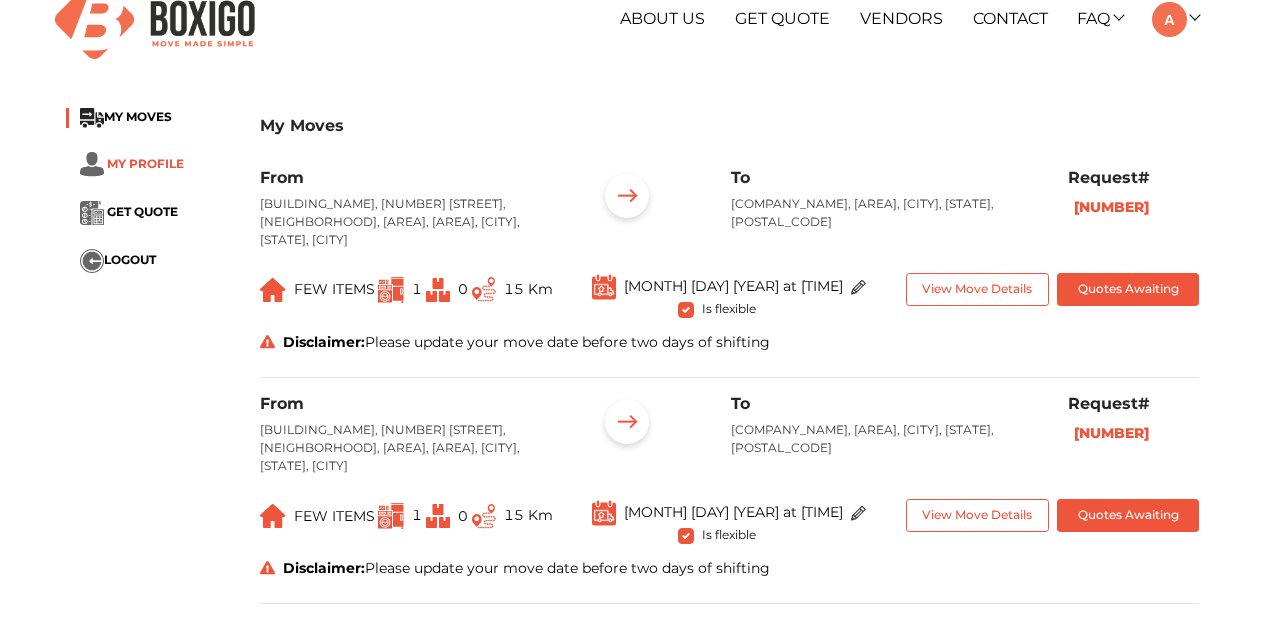 click on "MY PROFILE" at bounding box center [145, 163] 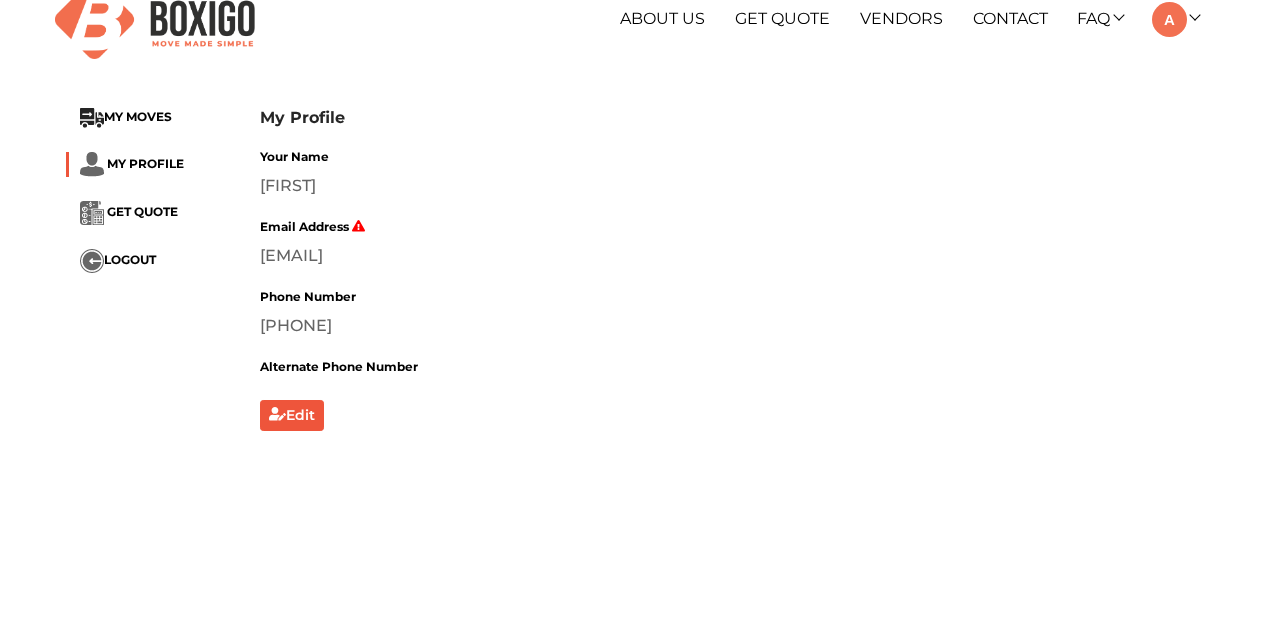 scroll, scrollTop: 0, scrollLeft: 0, axis: both 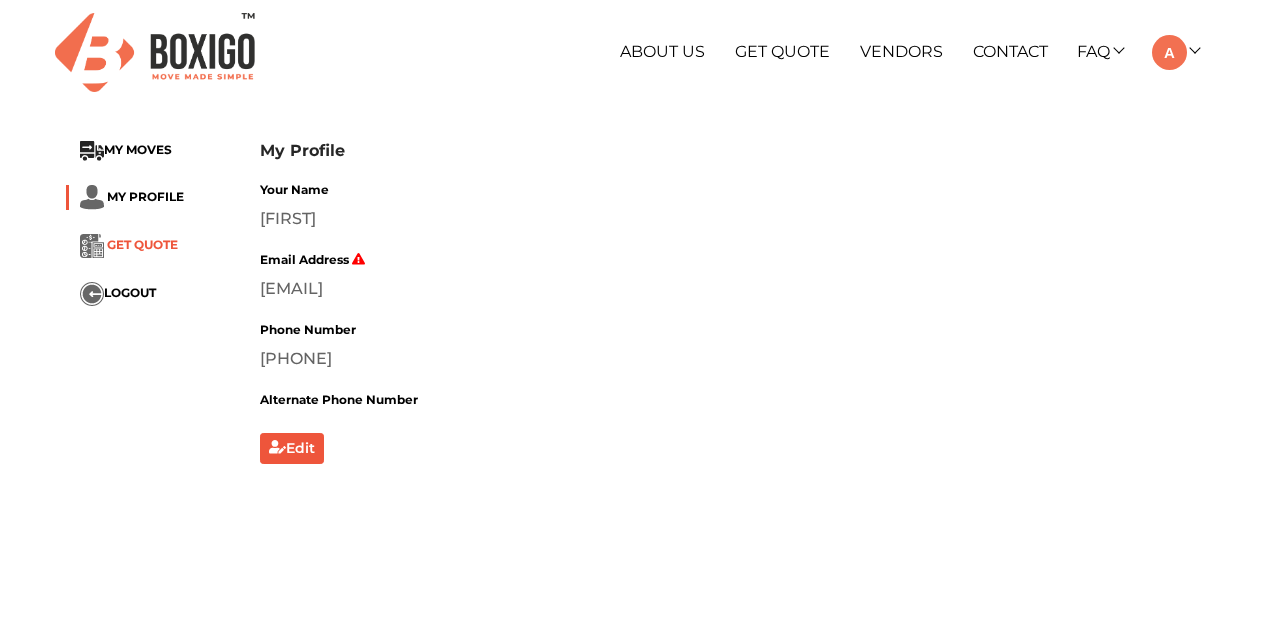 click on "GET QUOTE" at bounding box center (142, 245) 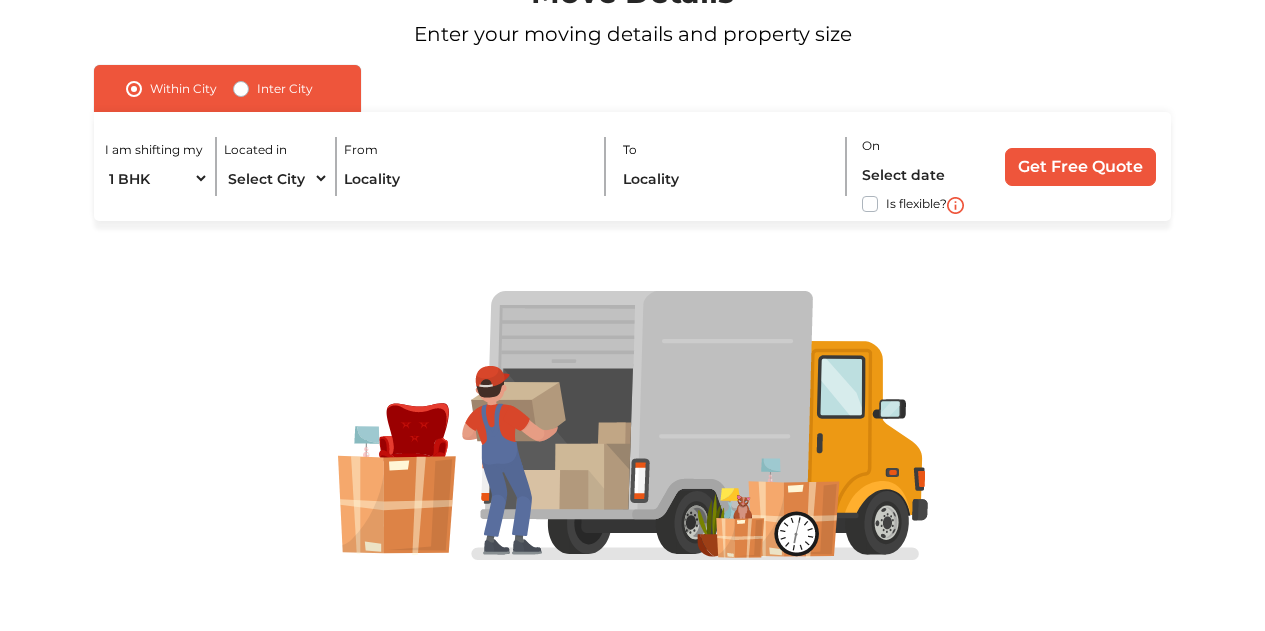 scroll, scrollTop: 0, scrollLeft: 0, axis: both 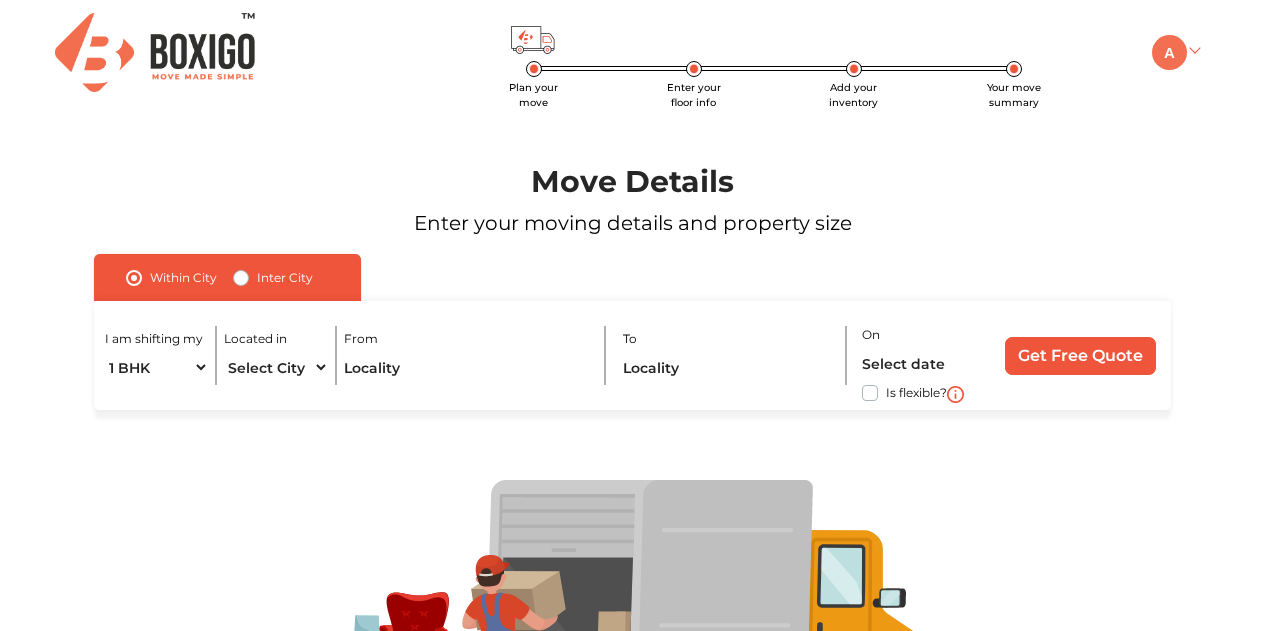 click at bounding box center (1169, 52) 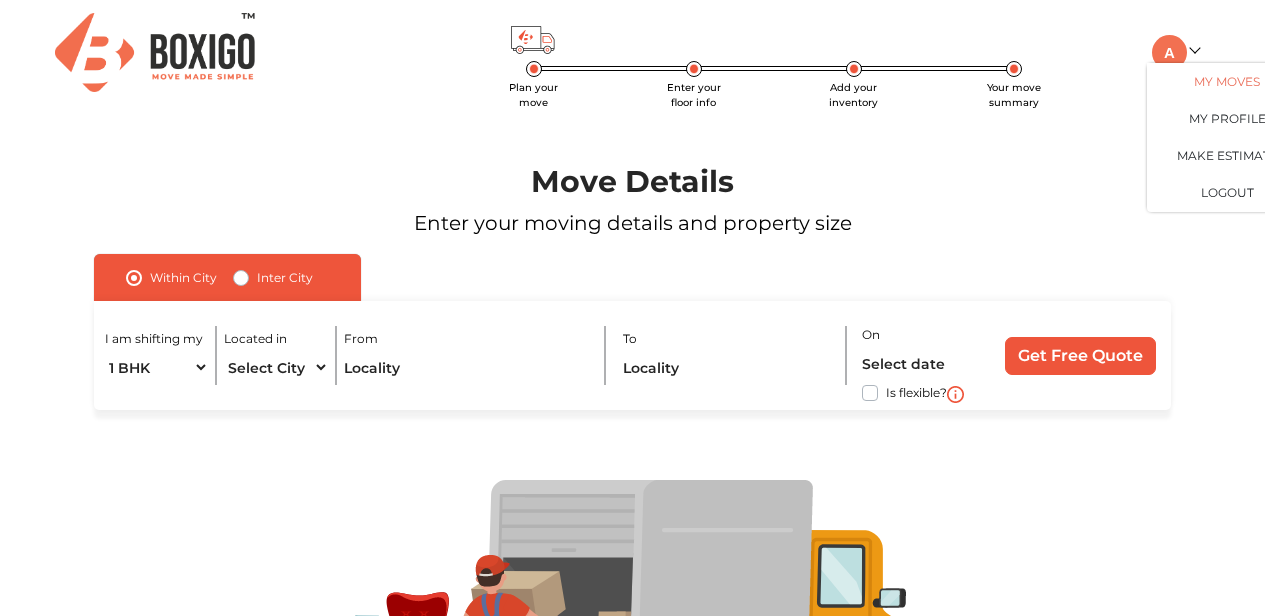 click on "My Moves" at bounding box center (1227, 81) 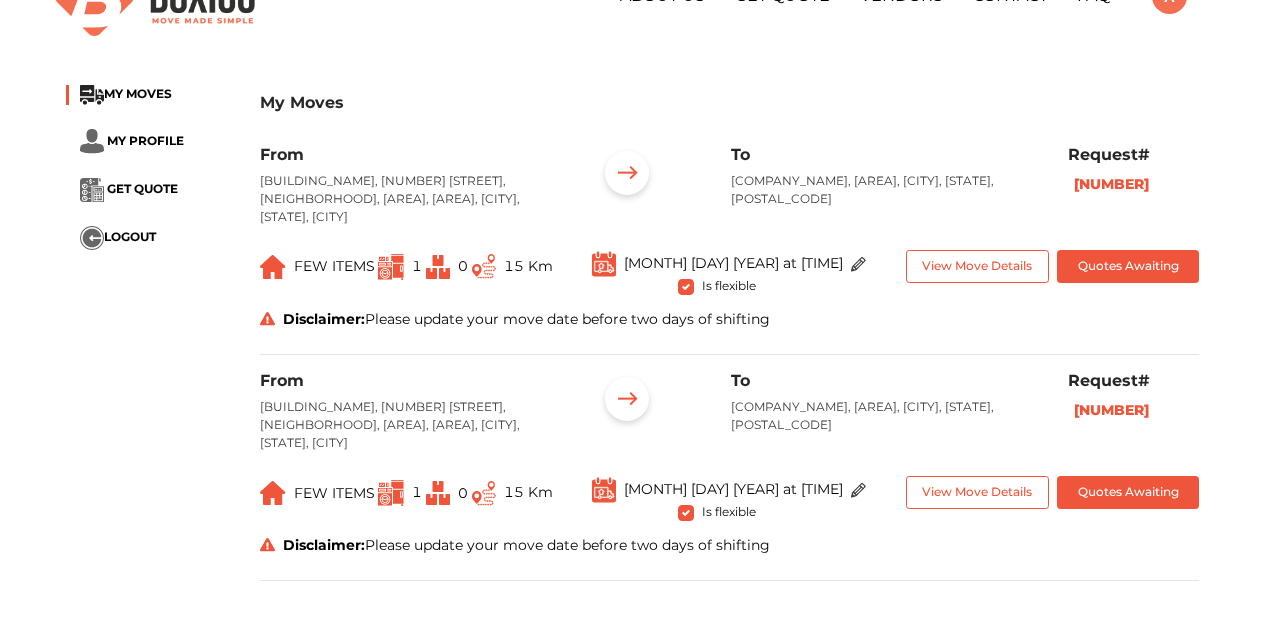 scroll, scrollTop: 65, scrollLeft: 0, axis: vertical 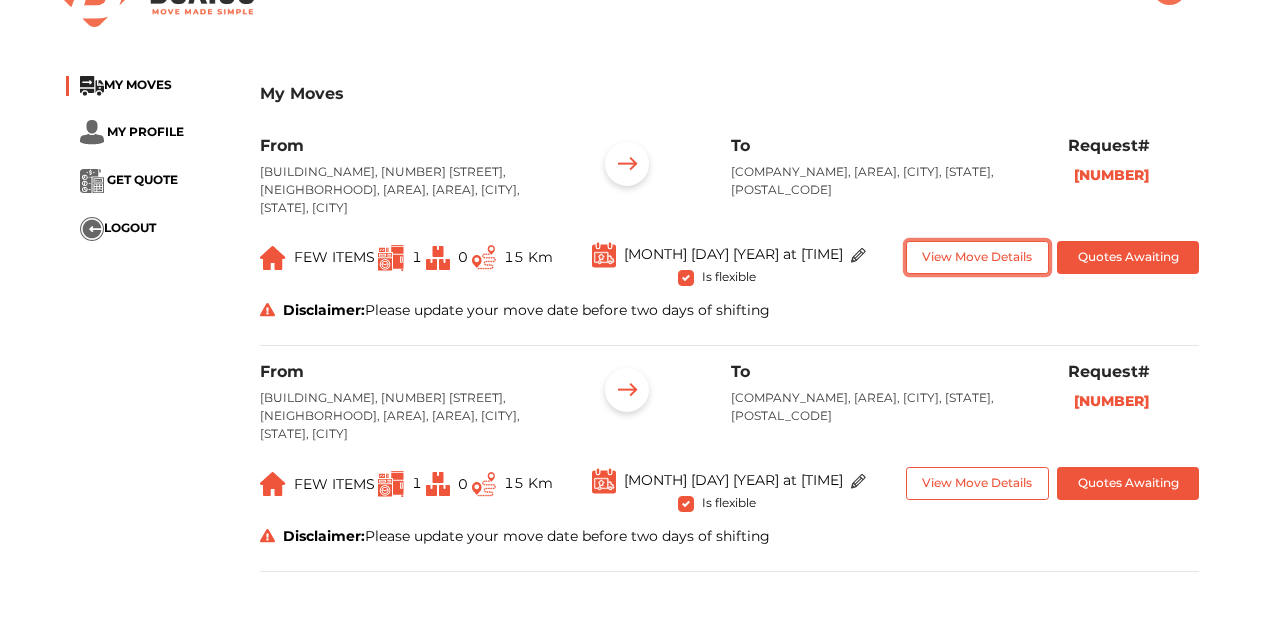 click on "View Move Details" at bounding box center (977, 257) 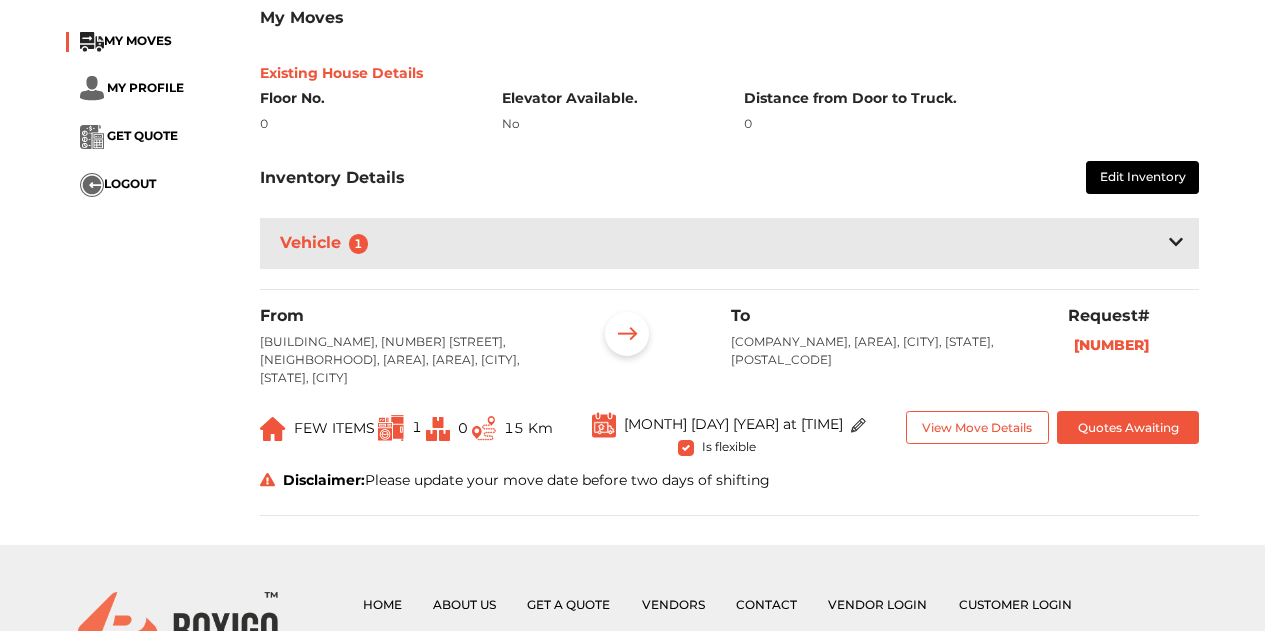 scroll, scrollTop: 509, scrollLeft: 0, axis: vertical 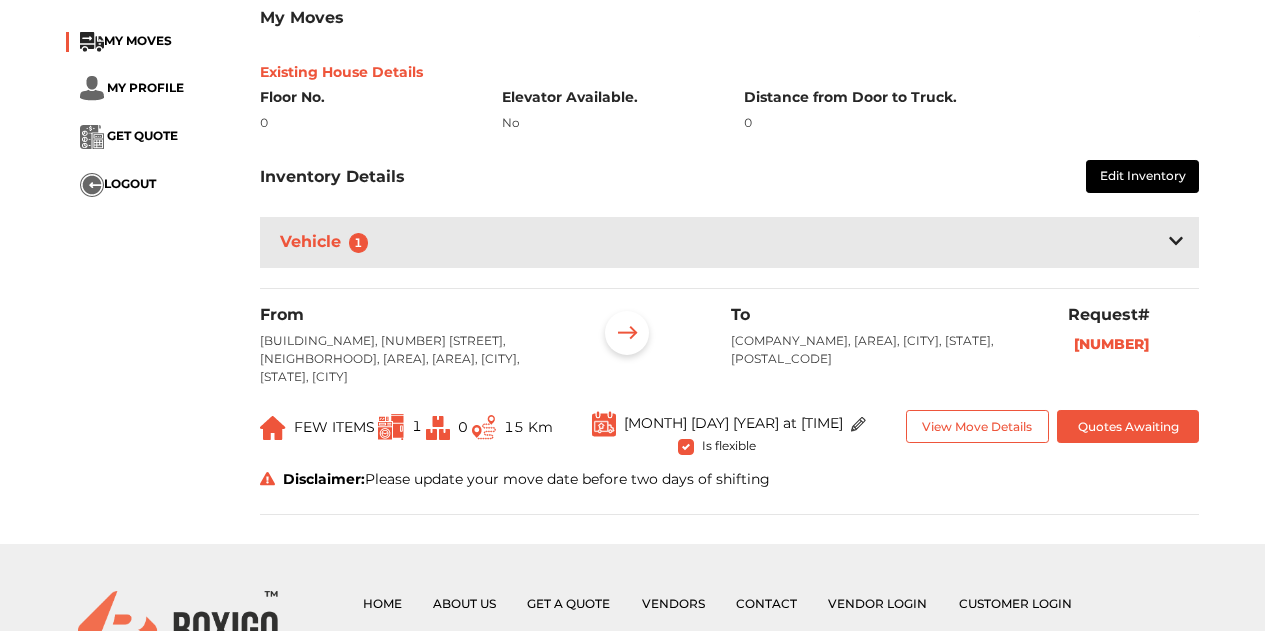 click on "Vehicle 1" at bounding box center (730, 242) 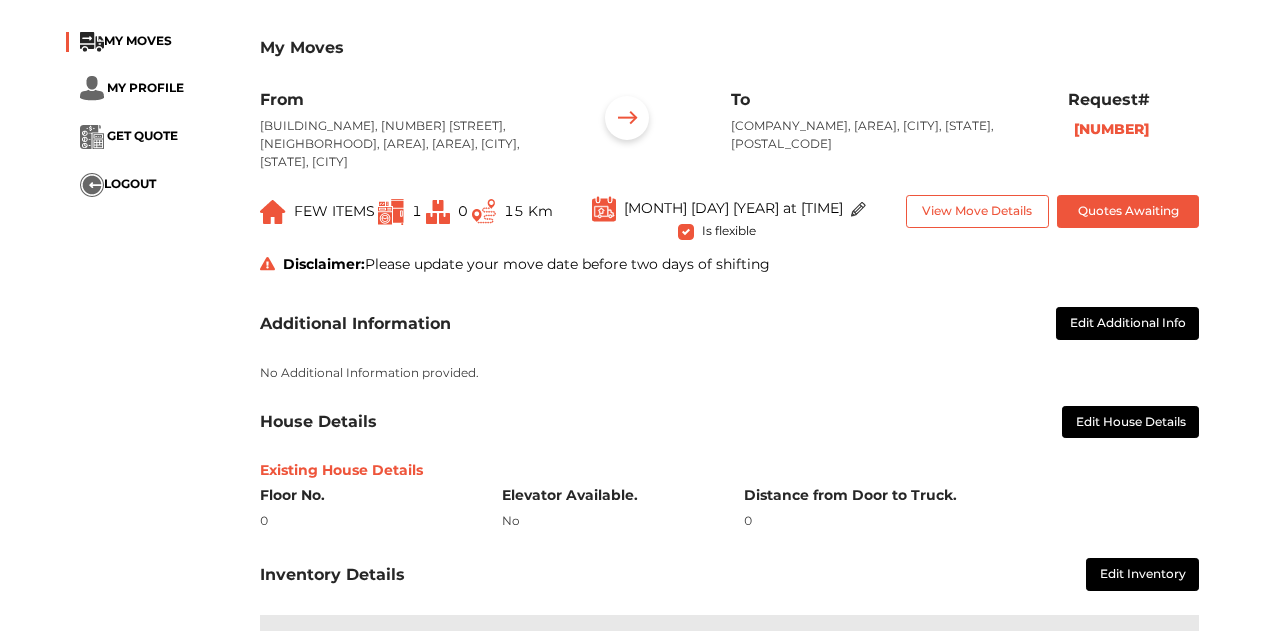scroll, scrollTop: 101, scrollLeft: 0, axis: vertical 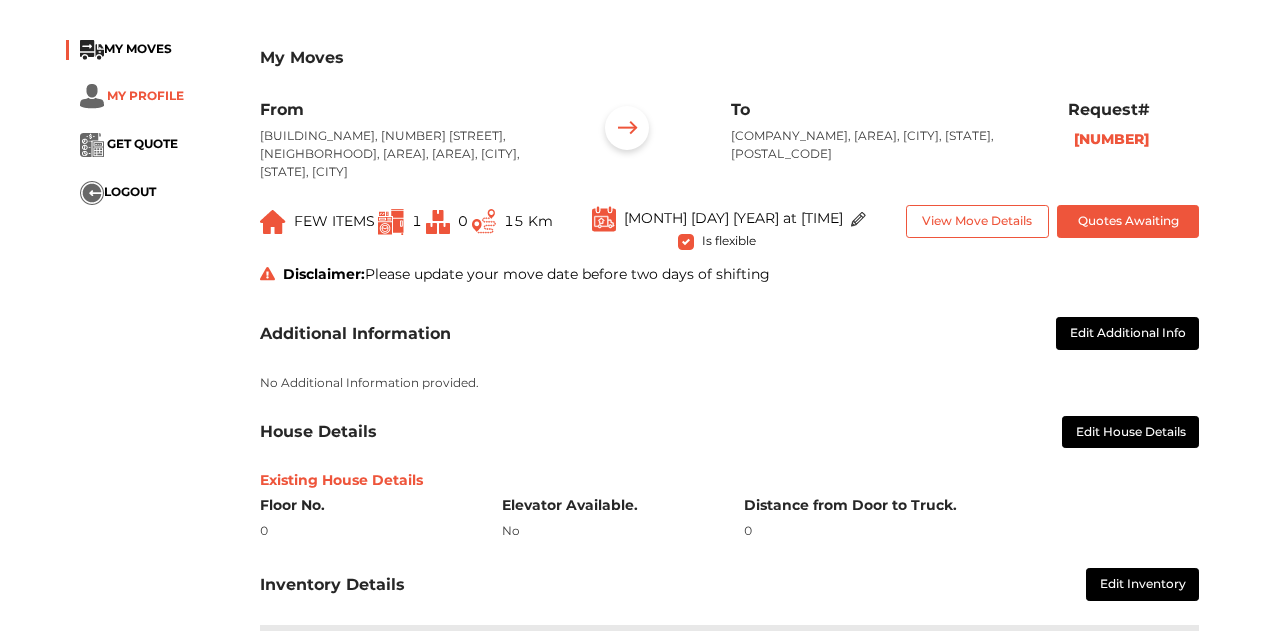 click on "MY PROFILE" at bounding box center (145, 95) 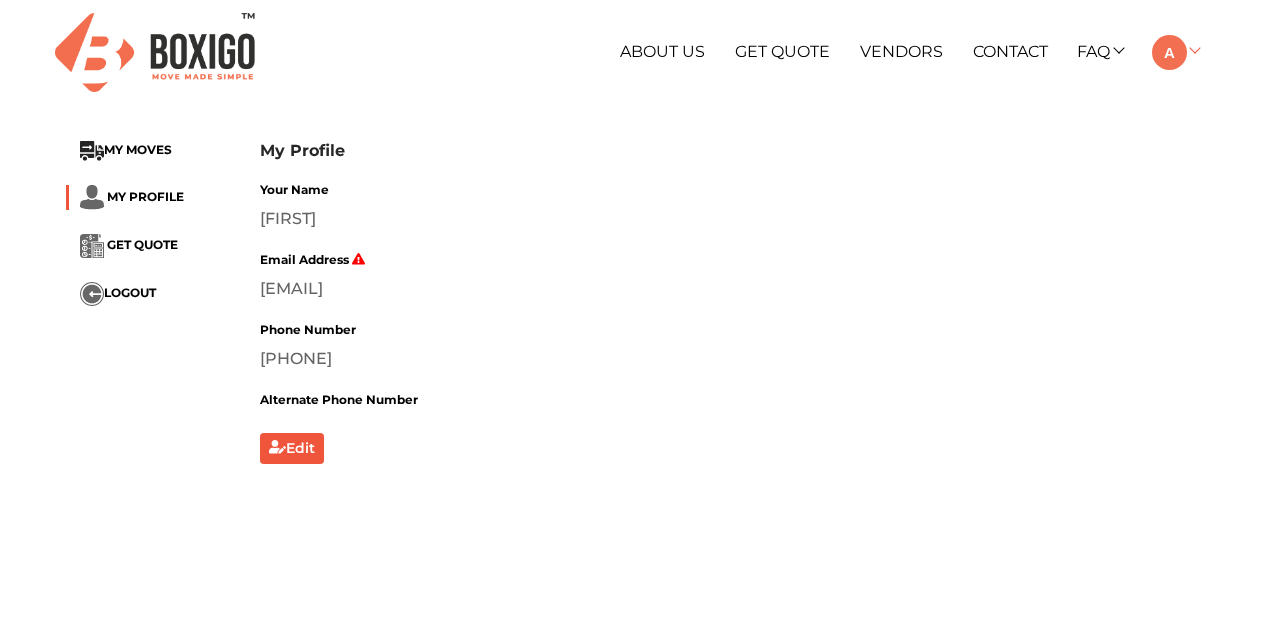 click at bounding box center [1169, 52] 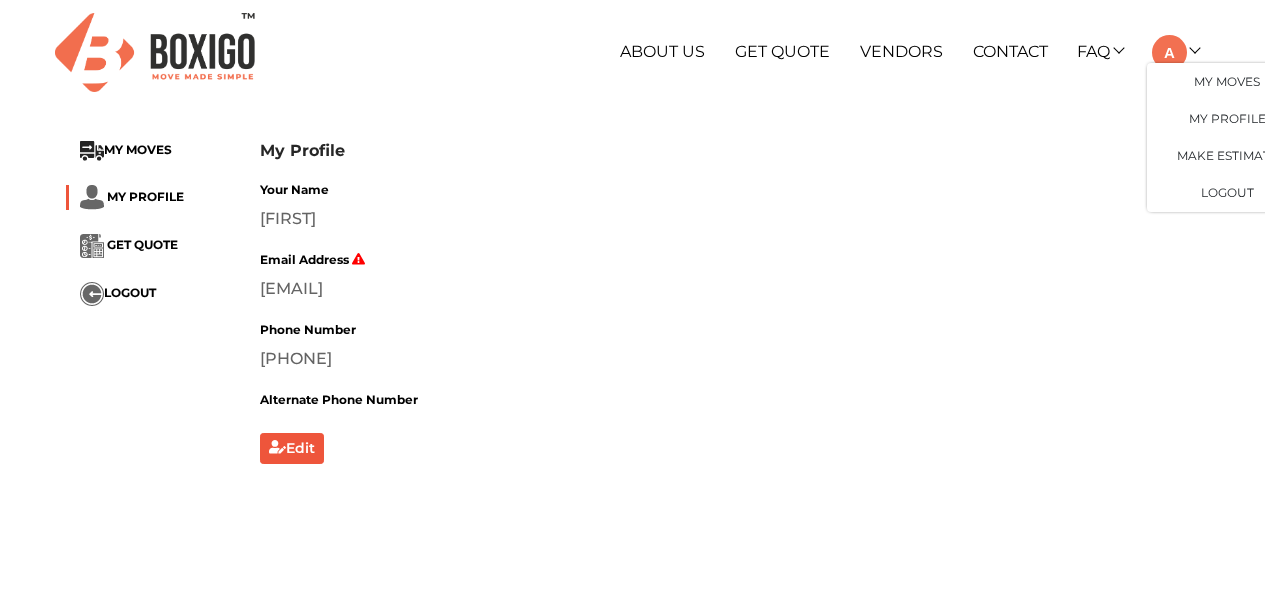 click on "My Profile    MY MOVES    MY PROFILE     GET QUOTE   LOGOUT  My Profile Your Name   Abhay   Email Address   abhayaswaroop@gmail.com Phone Number   9000495923 Alternate Phone Number    Edit" at bounding box center (633, 303) 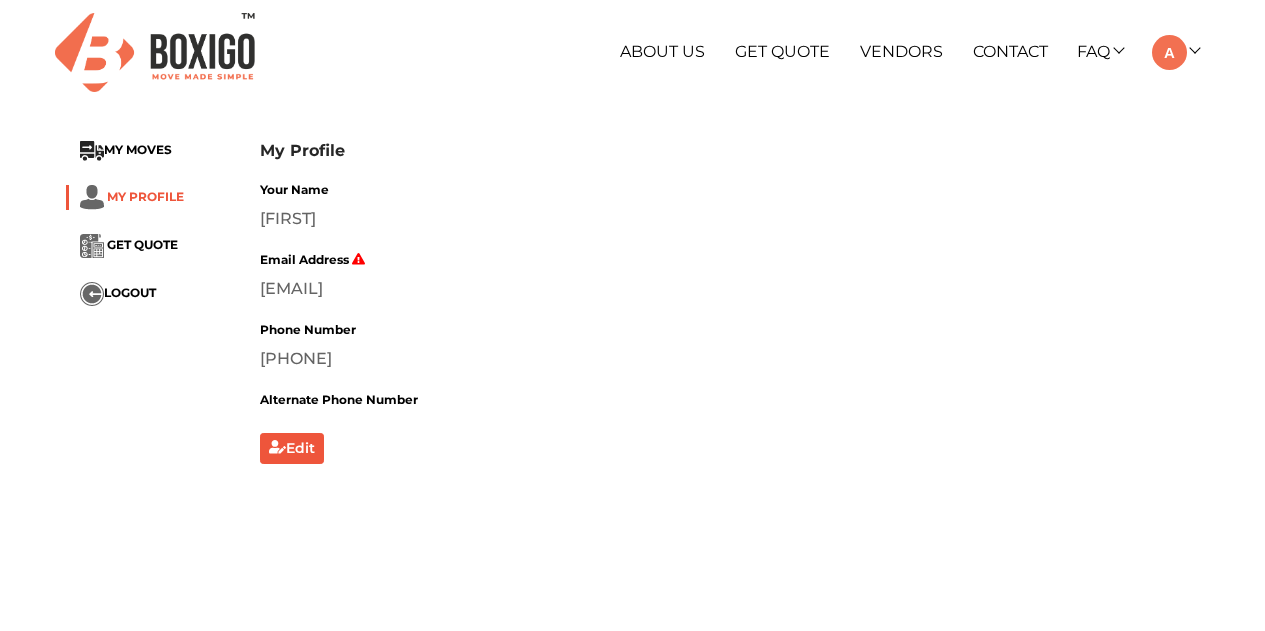 click on "MY PROFILE" at bounding box center [145, 196] 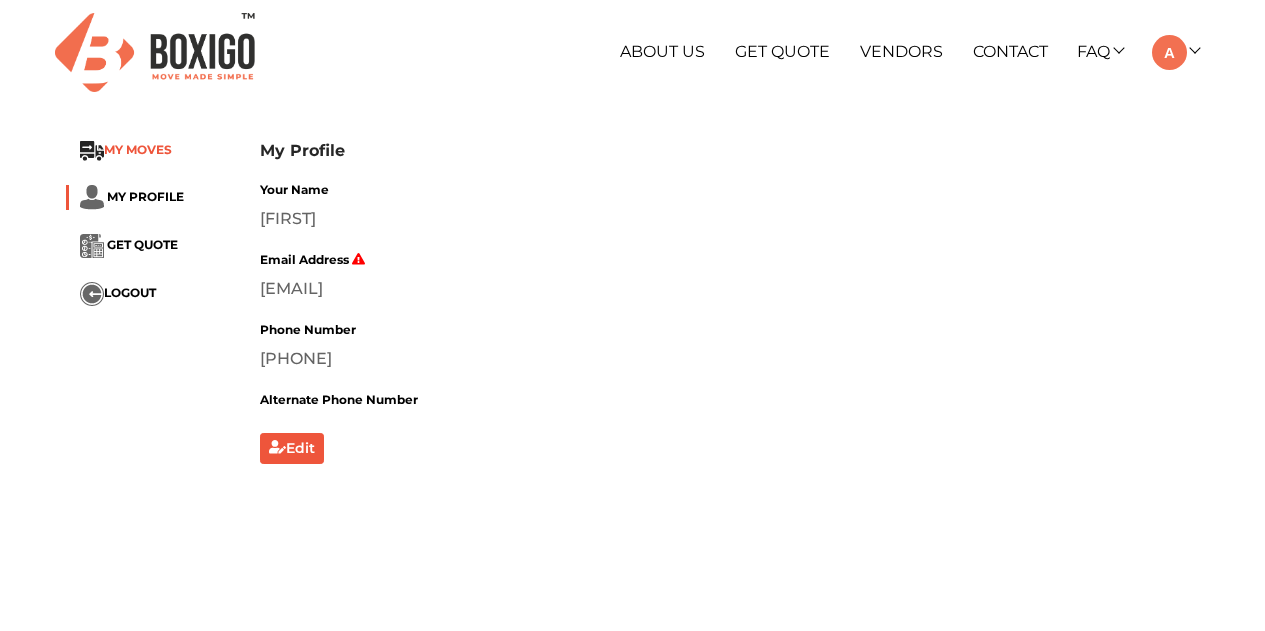 click on "MY MOVES" at bounding box center [138, 150] 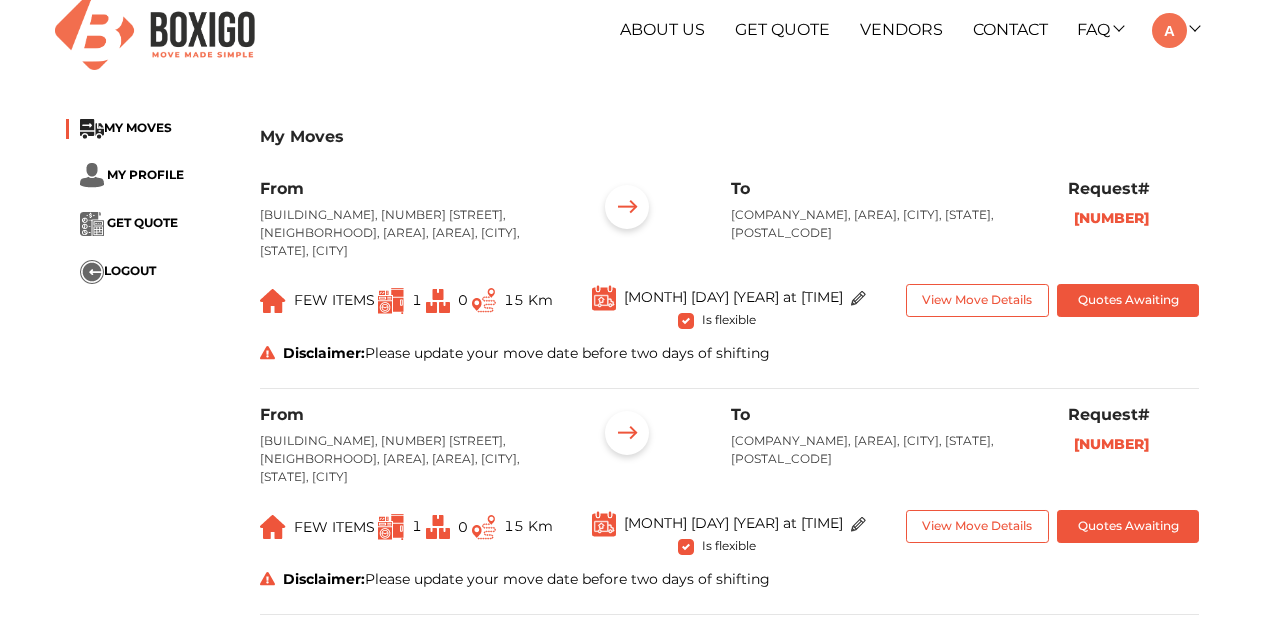 scroll, scrollTop: 21, scrollLeft: 0, axis: vertical 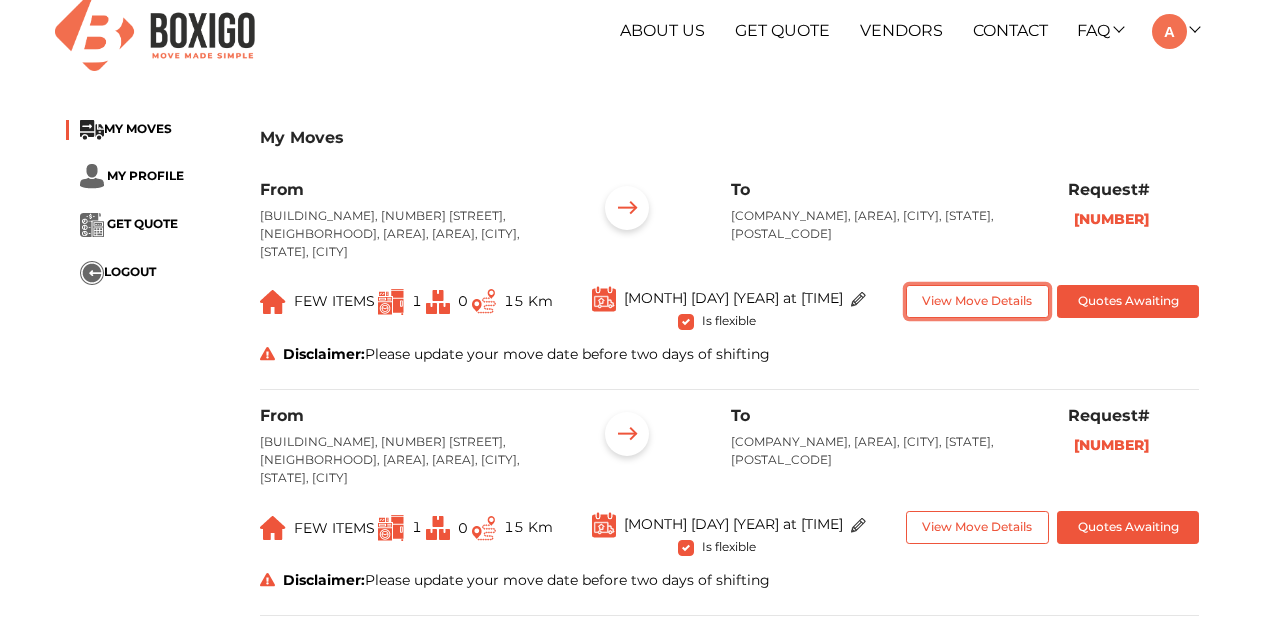click on "View Move Details" at bounding box center [977, 301] 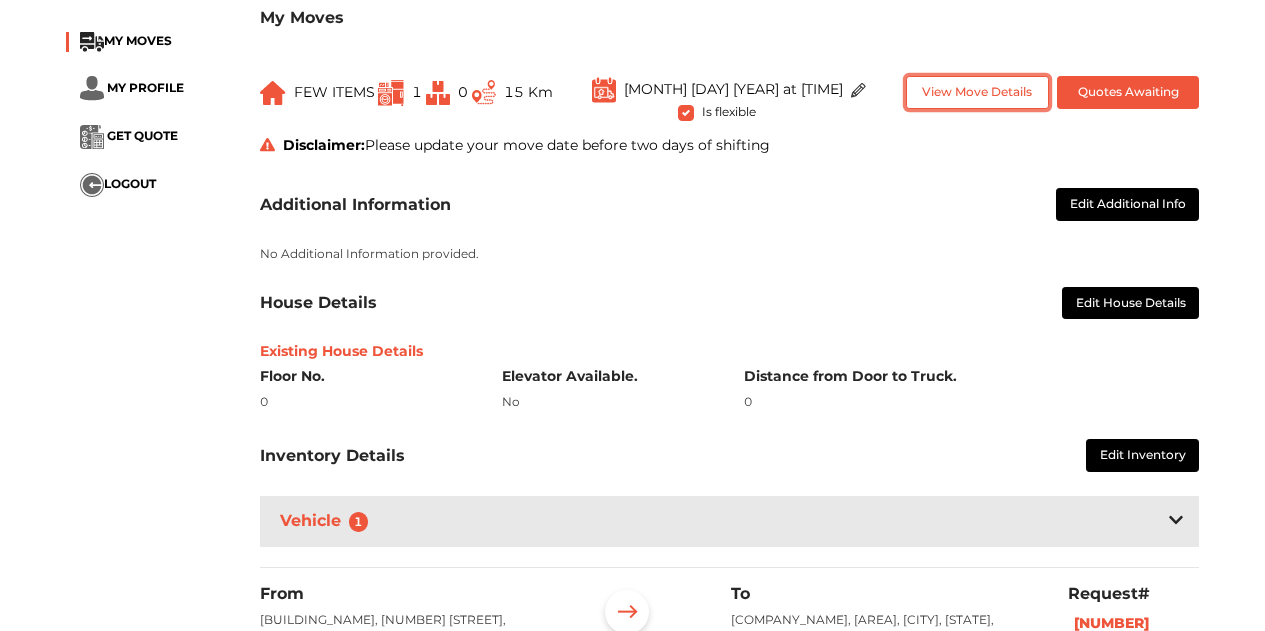 scroll, scrollTop: 231, scrollLeft: 0, axis: vertical 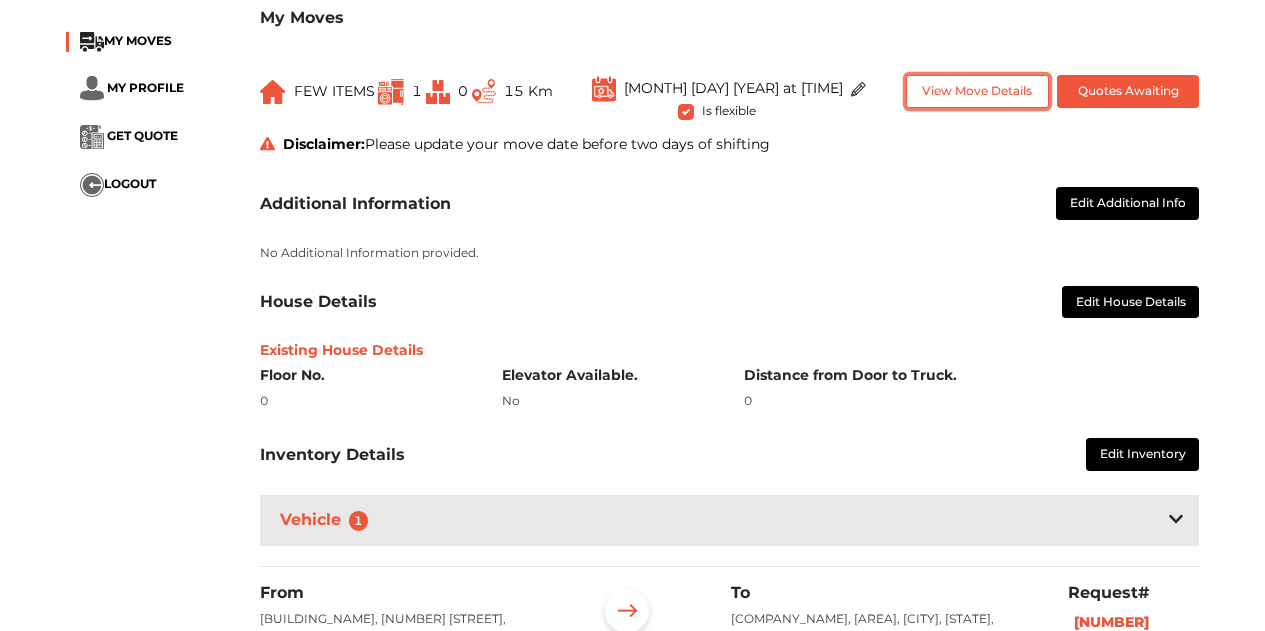 click on "View Move Details" at bounding box center [977, 91] 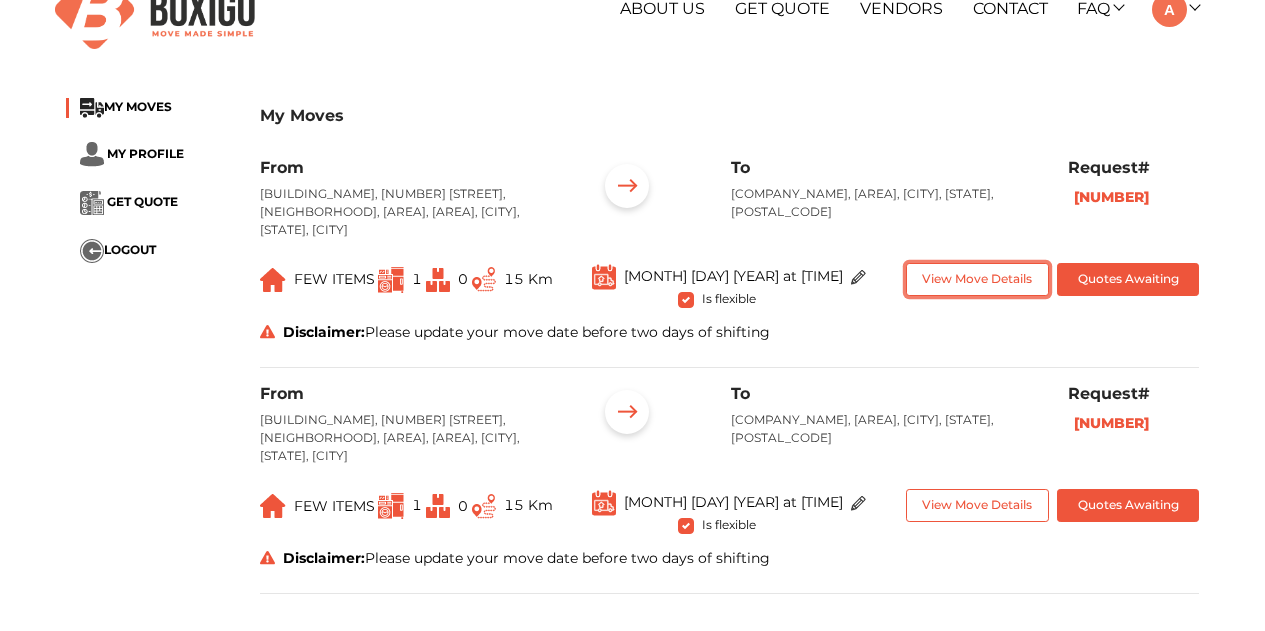 scroll, scrollTop: 0, scrollLeft: 0, axis: both 